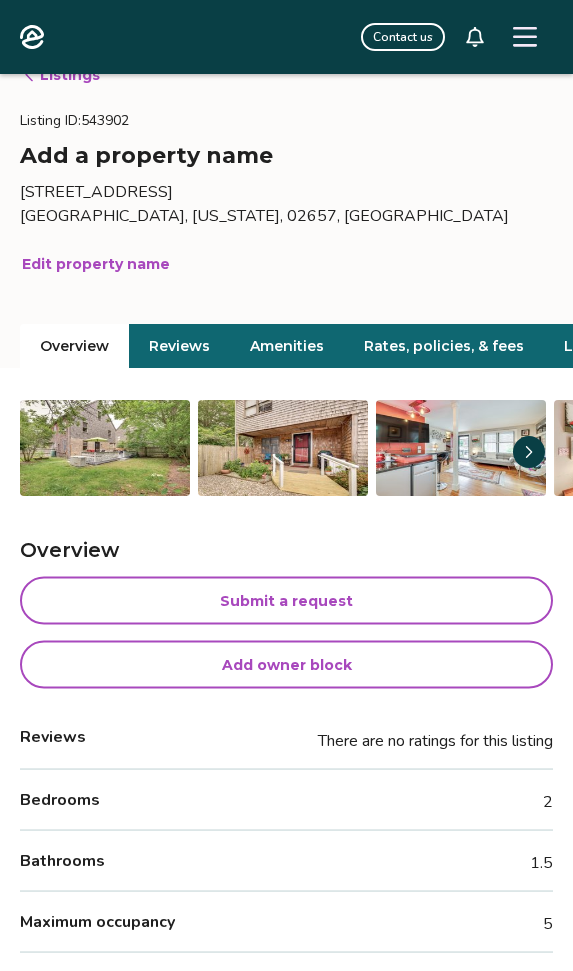 scroll, scrollTop: 0, scrollLeft: 0, axis: both 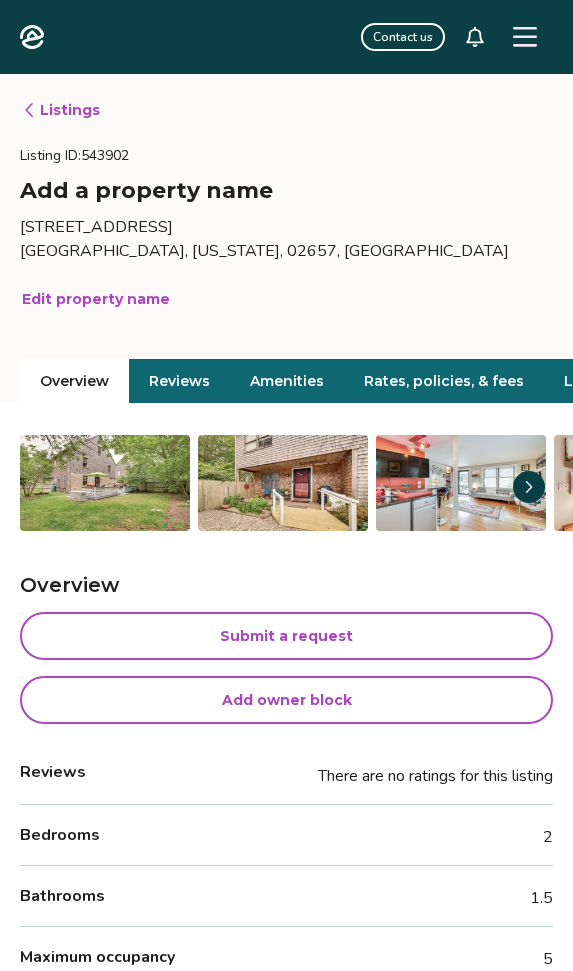 click at bounding box center (529, 487) 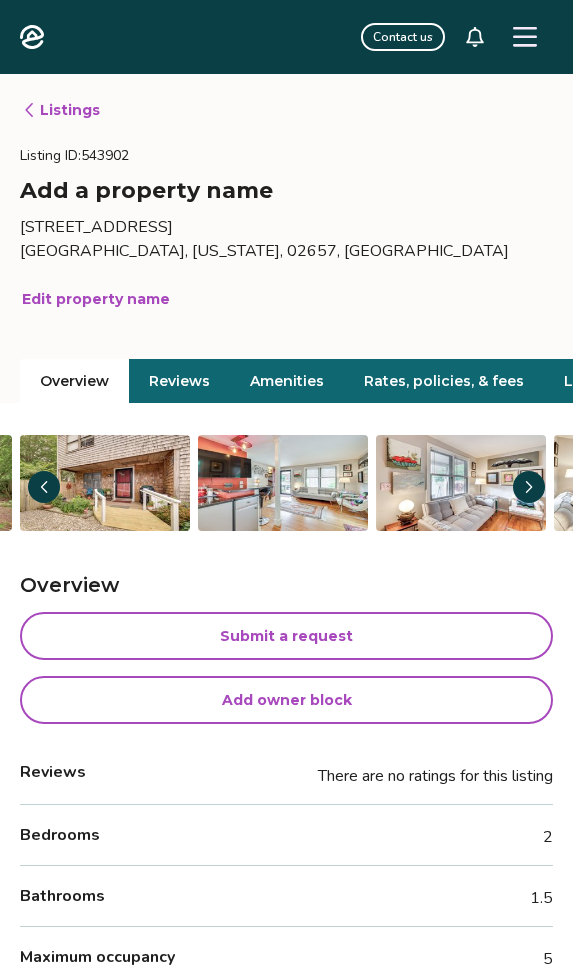 click at bounding box center (465, 483) 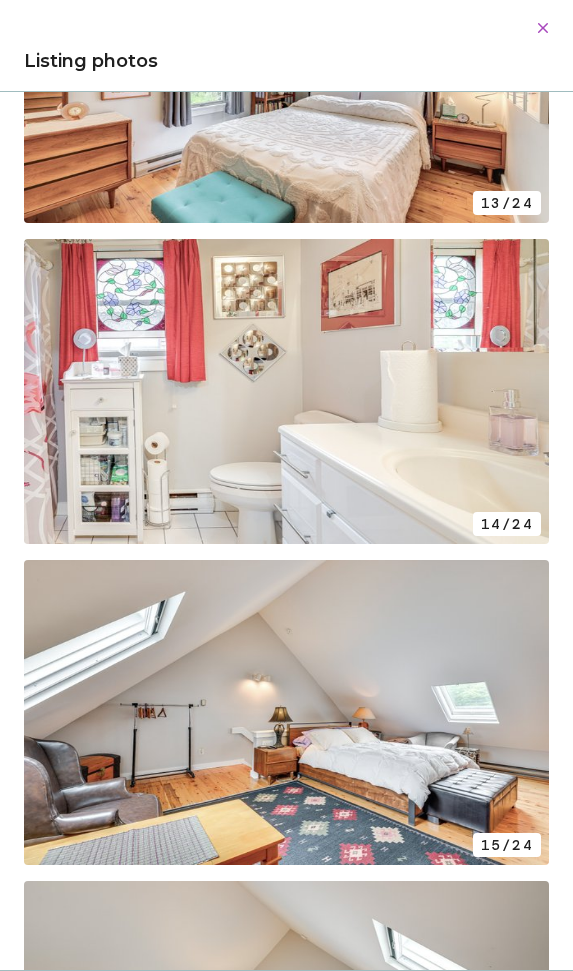 scroll, scrollTop: 4047, scrollLeft: 0, axis: vertical 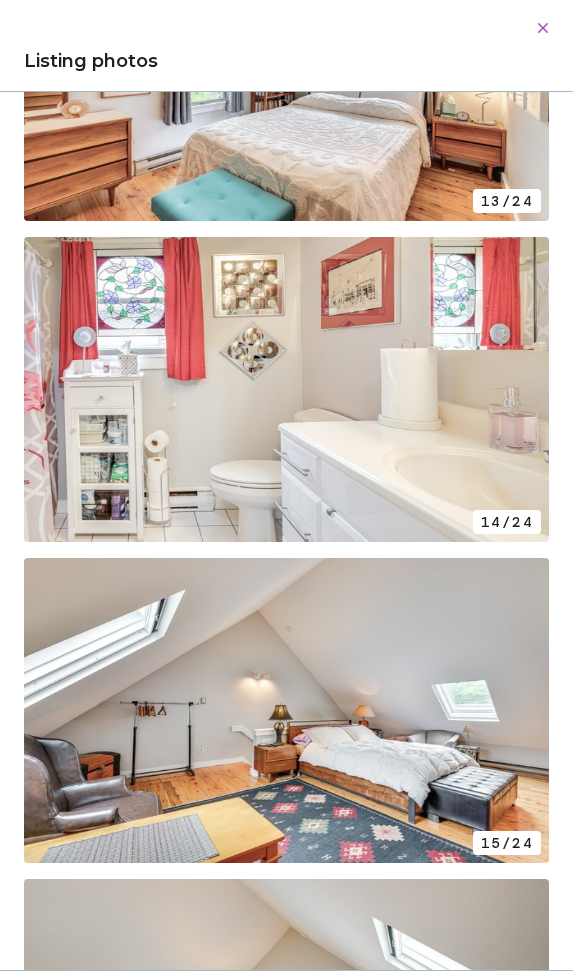 click at bounding box center [543, 28] 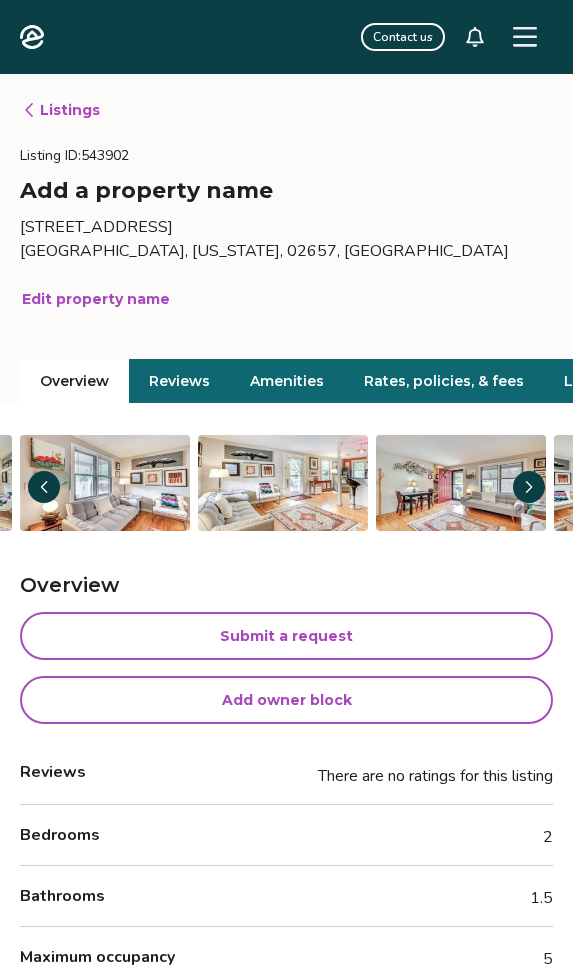 click on "Rates, policies, & fees" at bounding box center [444, 381] 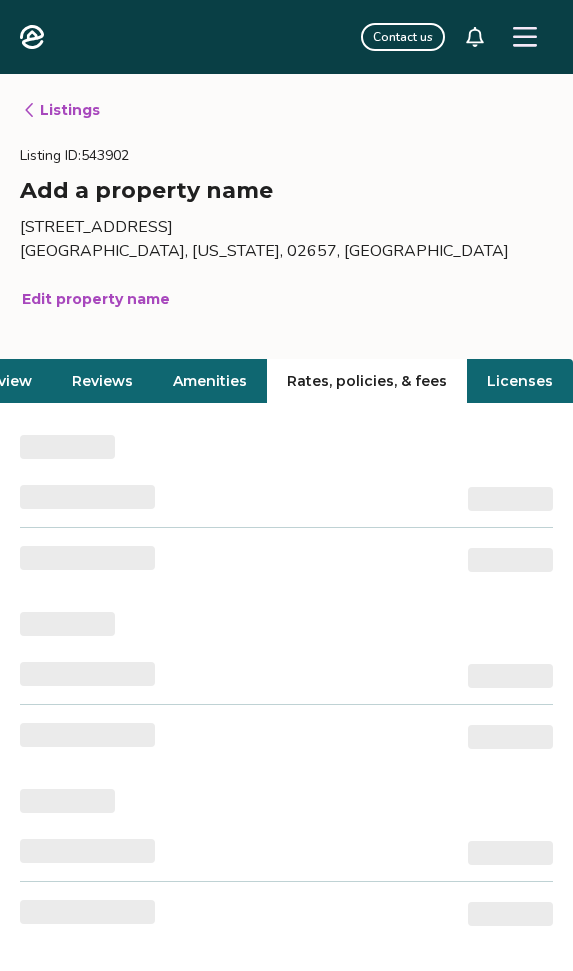 scroll, scrollTop: 0, scrollLeft: 83, axis: horizontal 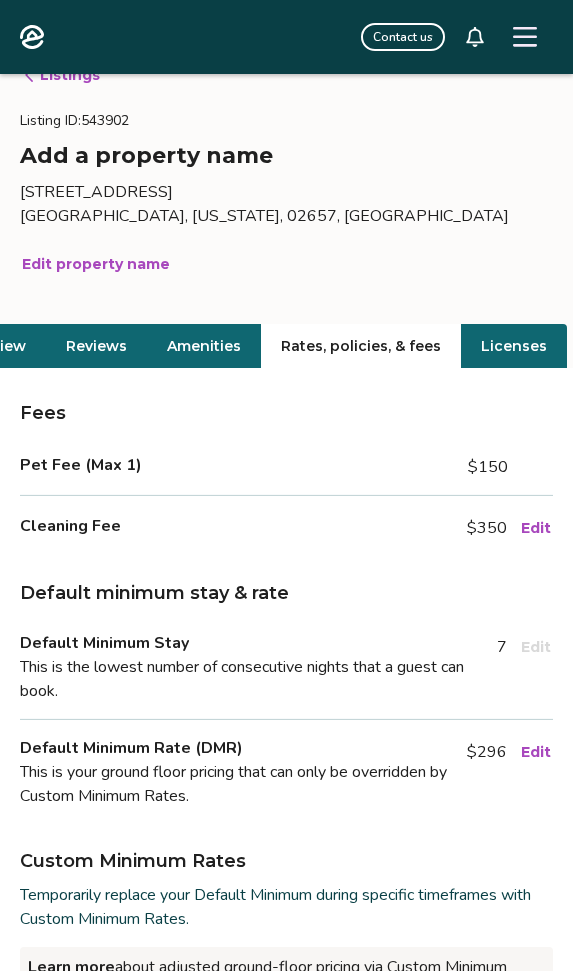 click on "Overview" at bounding box center [-9, 346] 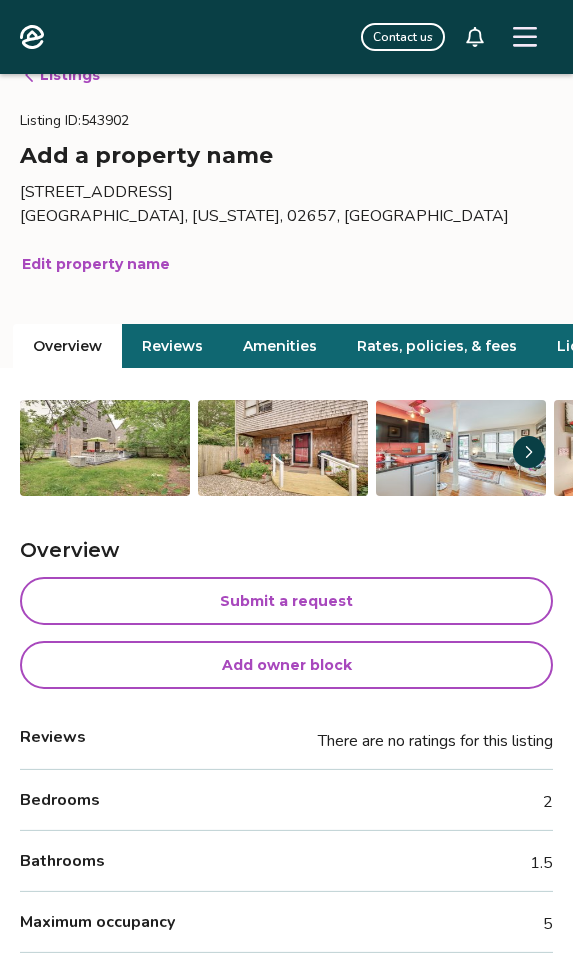 scroll, scrollTop: 0, scrollLeft: 0, axis: both 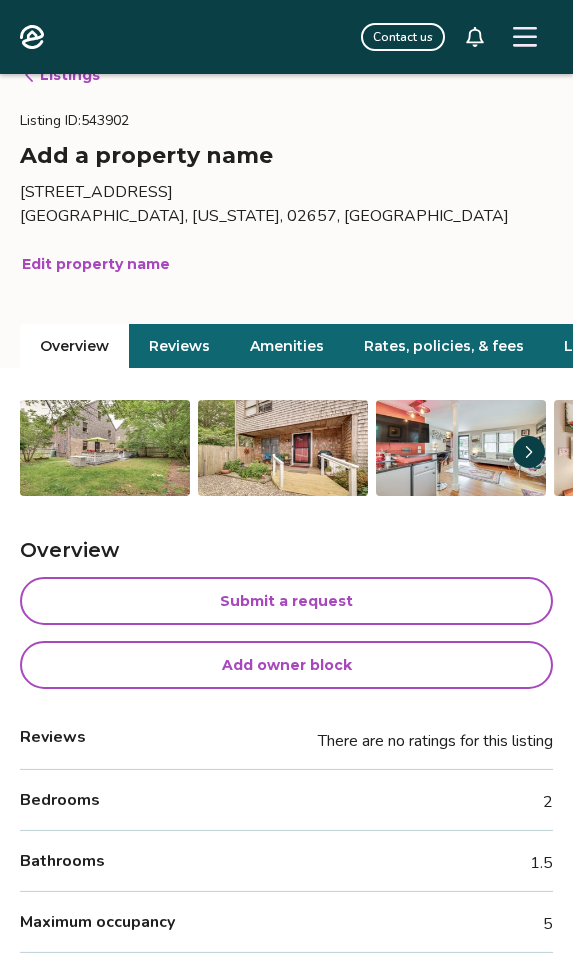 click on "Provincetown, Massachusetts, 02657, United States" at bounding box center (286, 216) 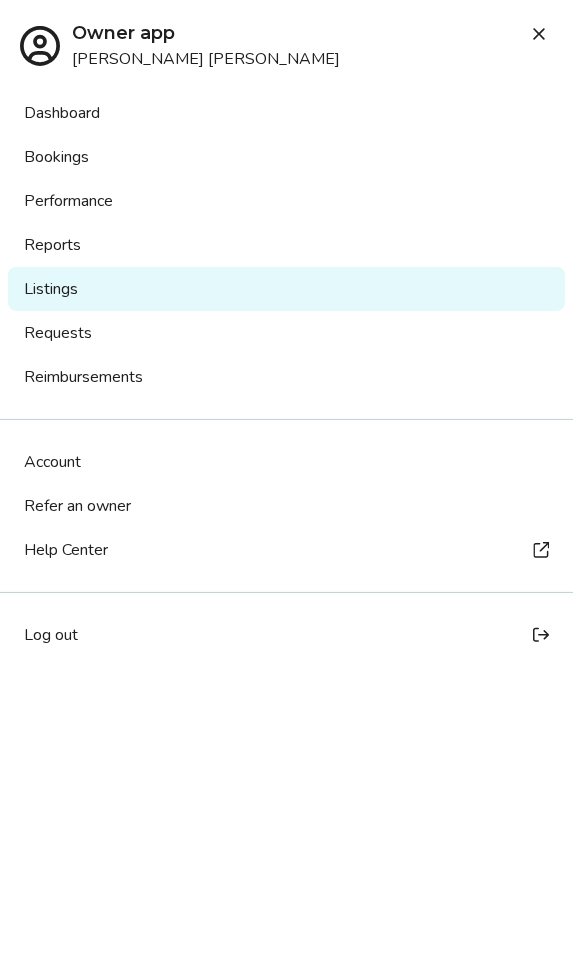 click on "Bookings" at bounding box center (286, 157) 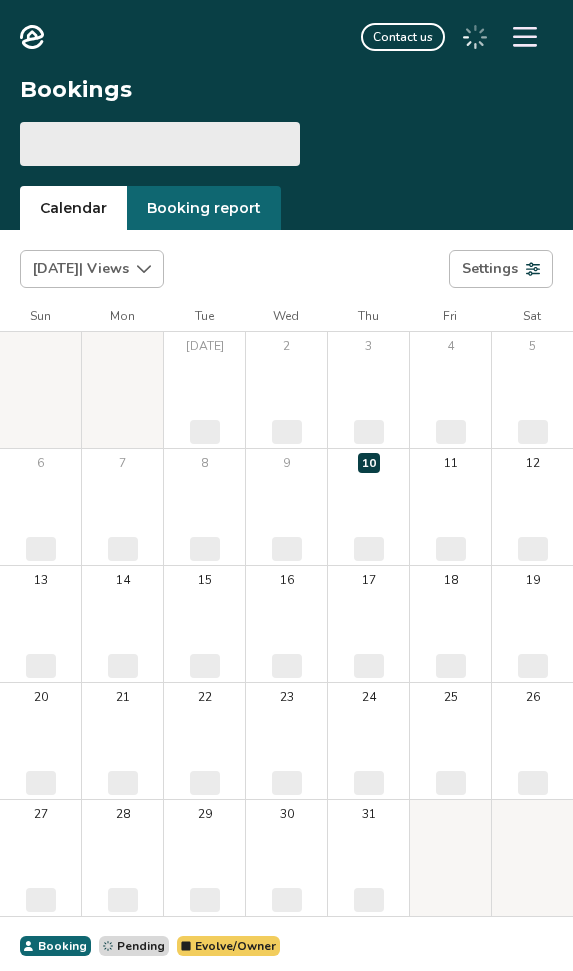 scroll, scrollTop: 0, scrollLeft: 0, axis: both 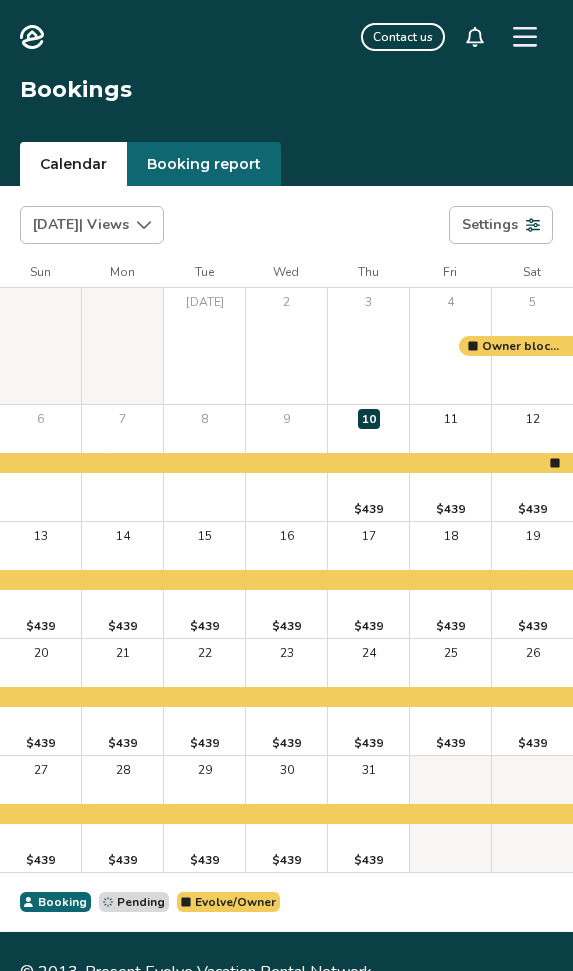 click on "Settings" at bounding box center [501, 225] 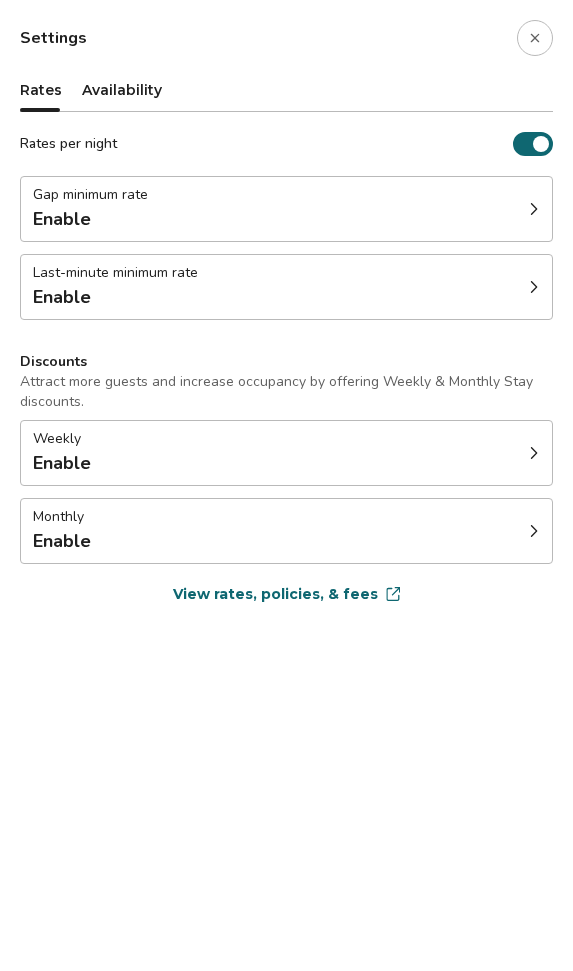 click on "Settings" at bounding box center (286, 38) 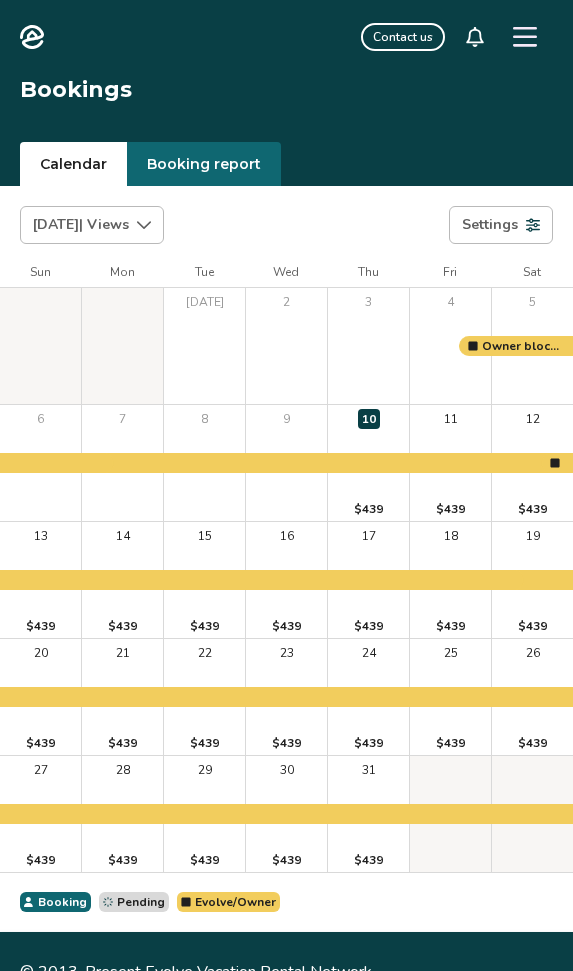 click on "Settings" at bounding box center [501, 225] 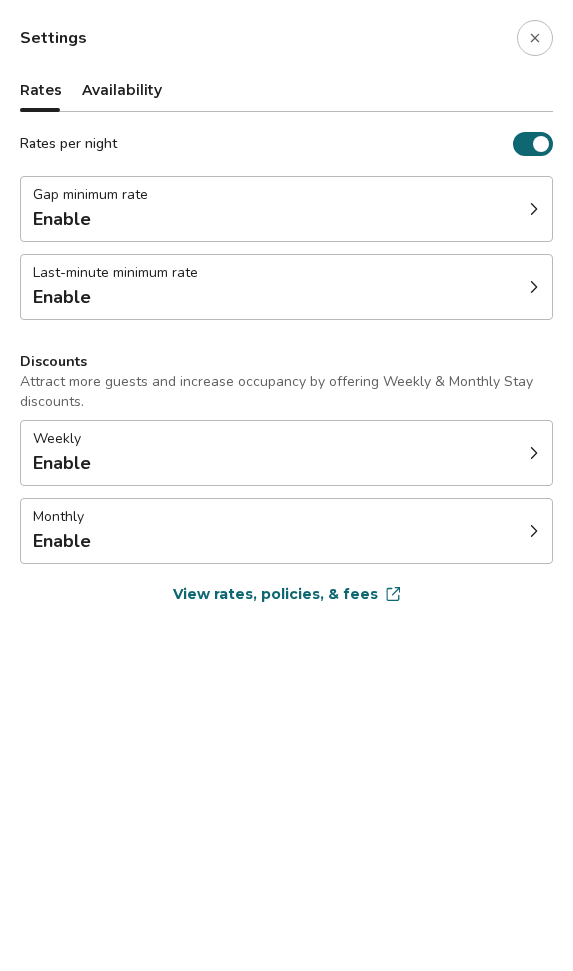 click at bounding box center (535, 38) 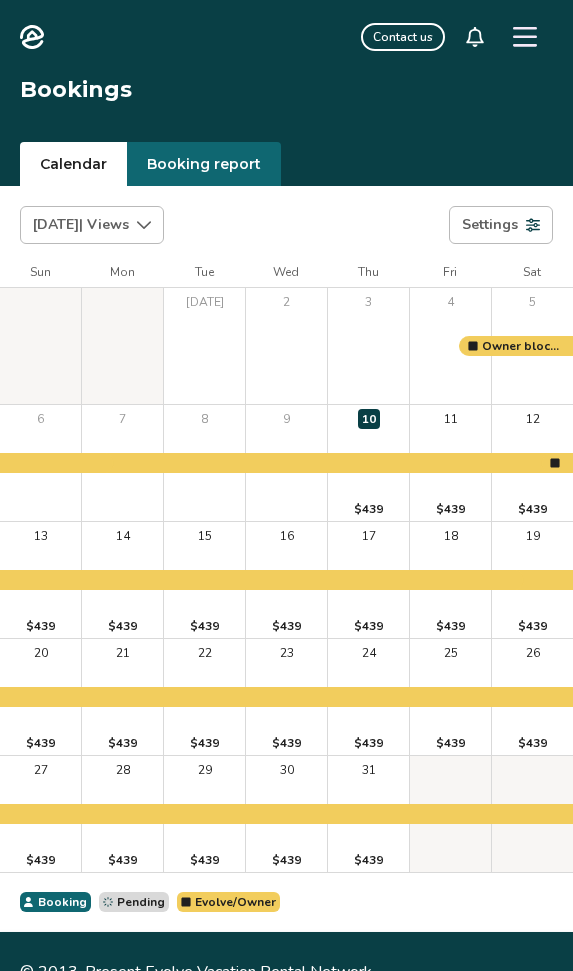 click 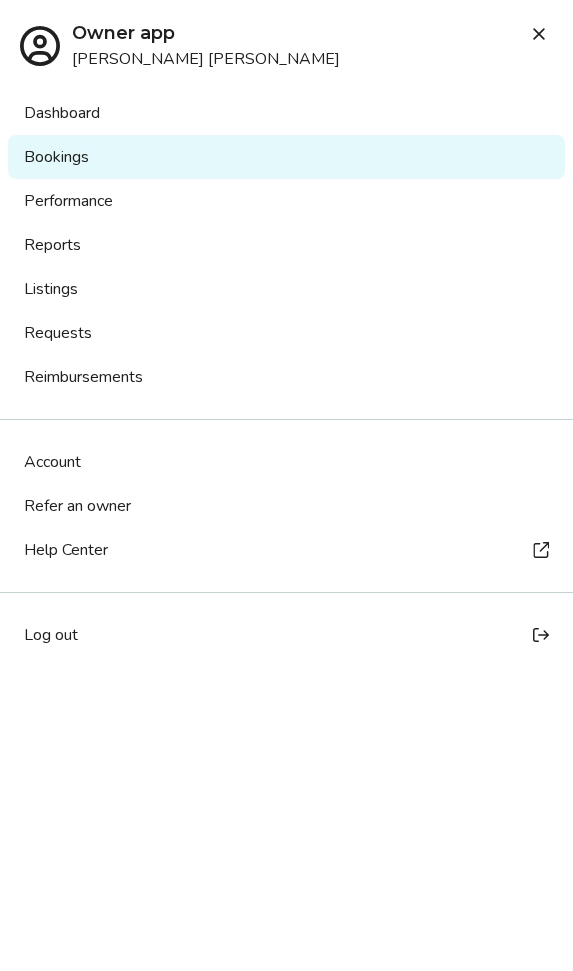 click on "Dashboard" at bounding box center [286, 113] 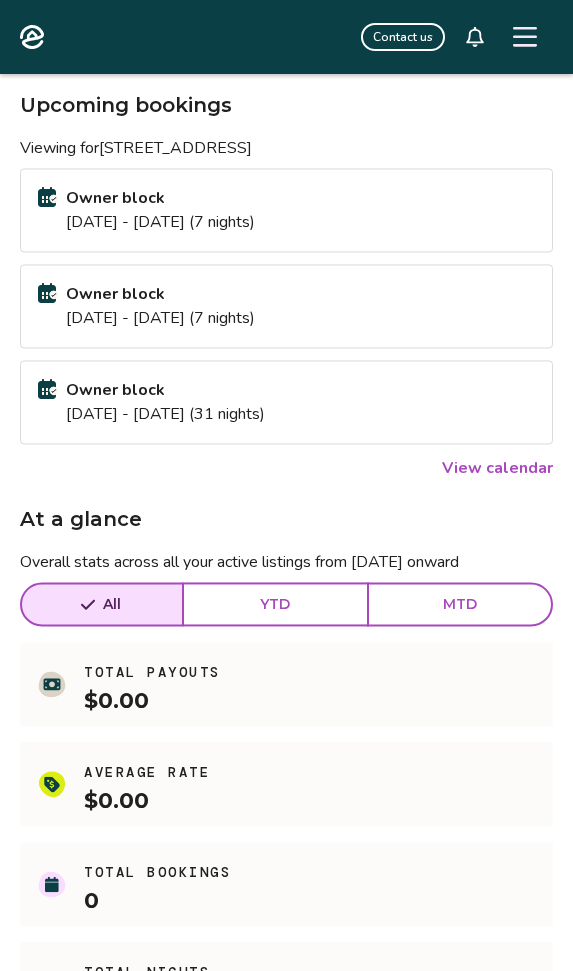 scroll, scrollTop: 147, scrollLeft: 0, axis: vertical 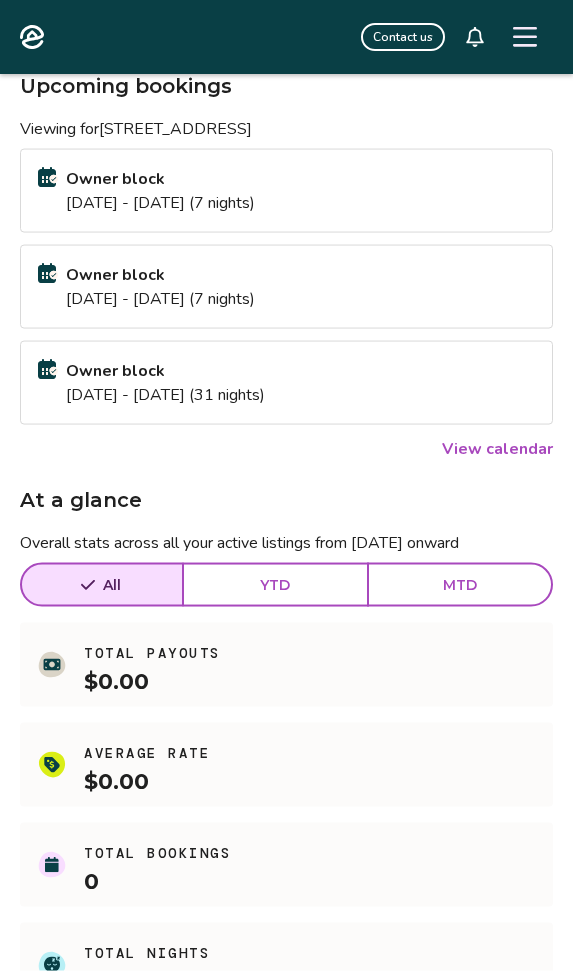 click on "View calendar" at bounding box center (497, 449) 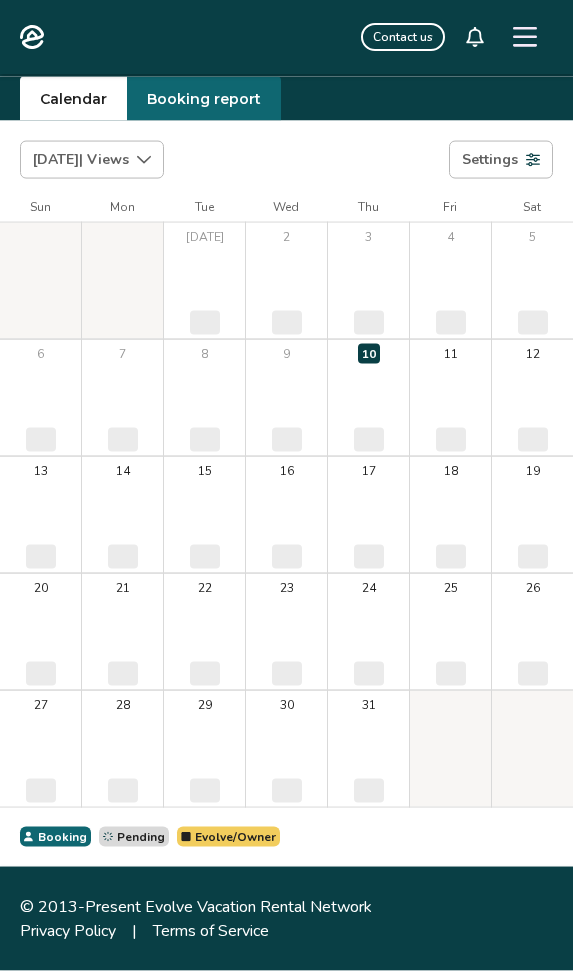 scroll, scrollTop: 0, scrollLeft: 0, axis: both 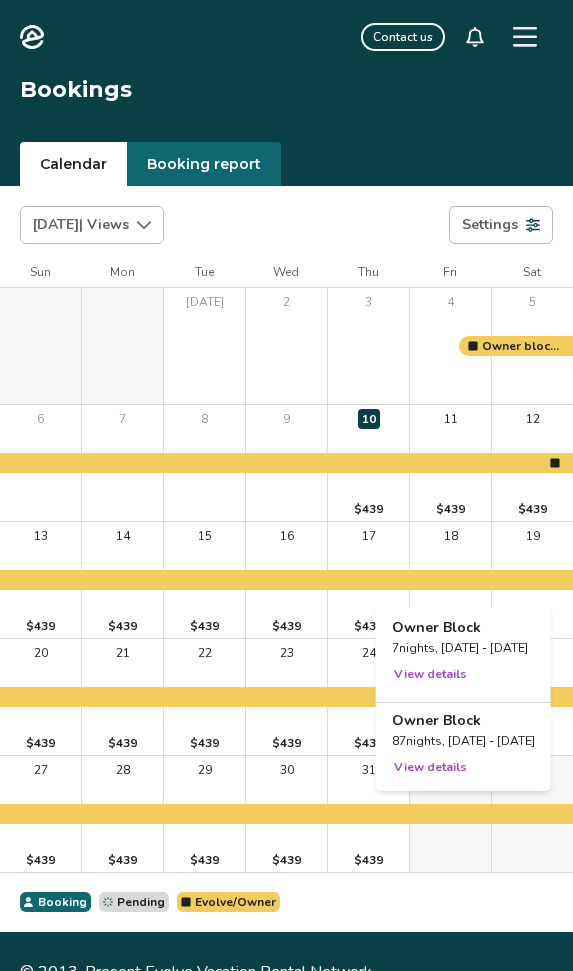 click on "View details" at bounding box center (430, 767) 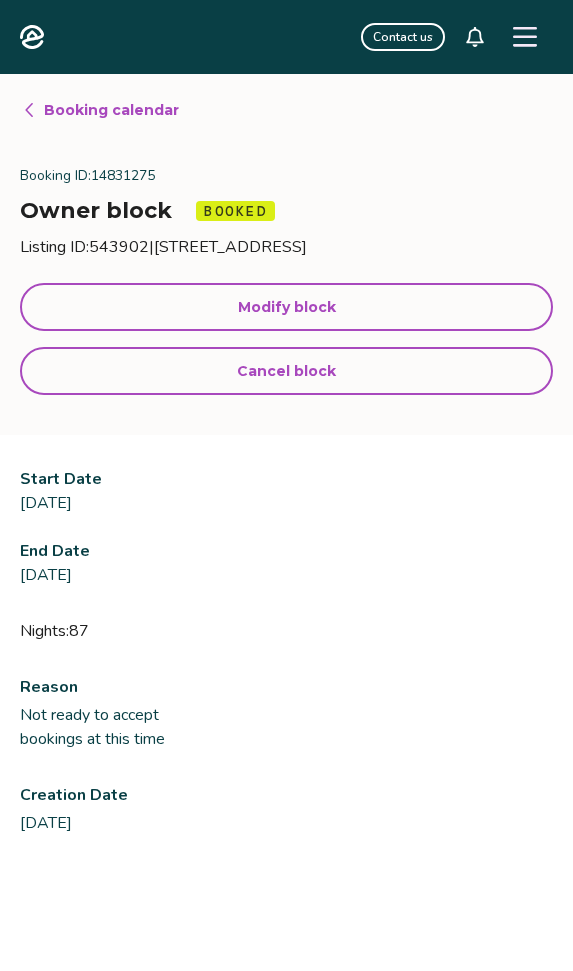 click on "Modify block" at bounding box center (287, 307) 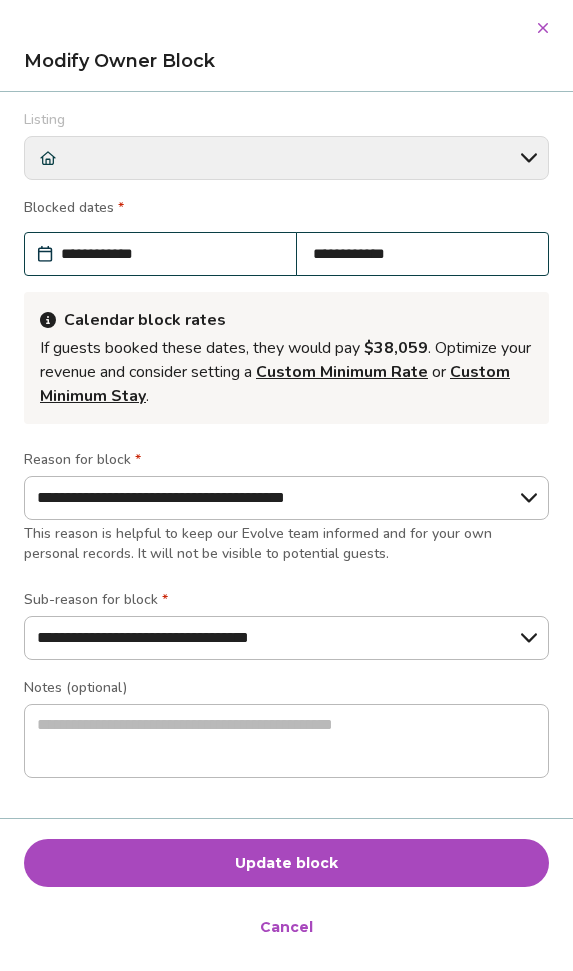 click on "**********" at bounding box center (286, 443) 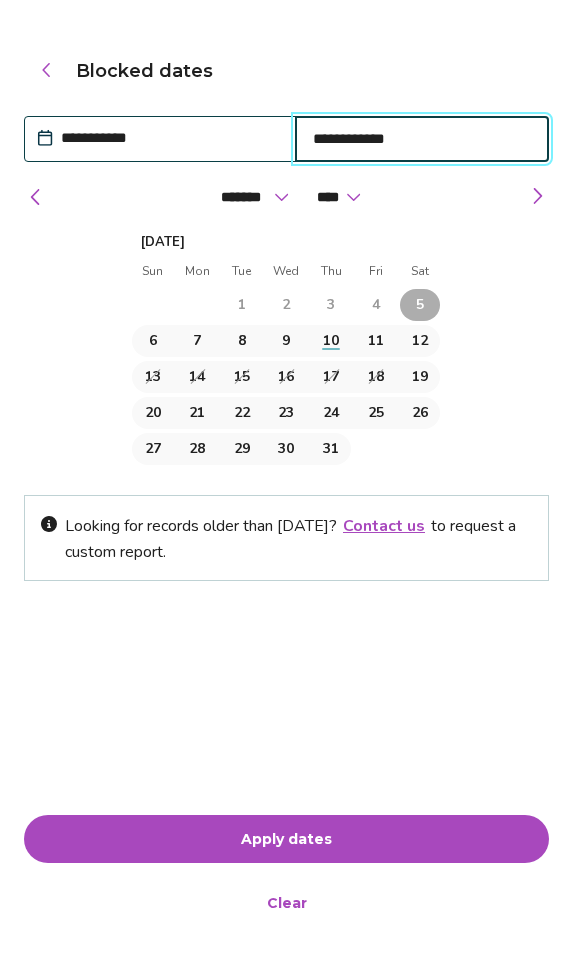type on "*" 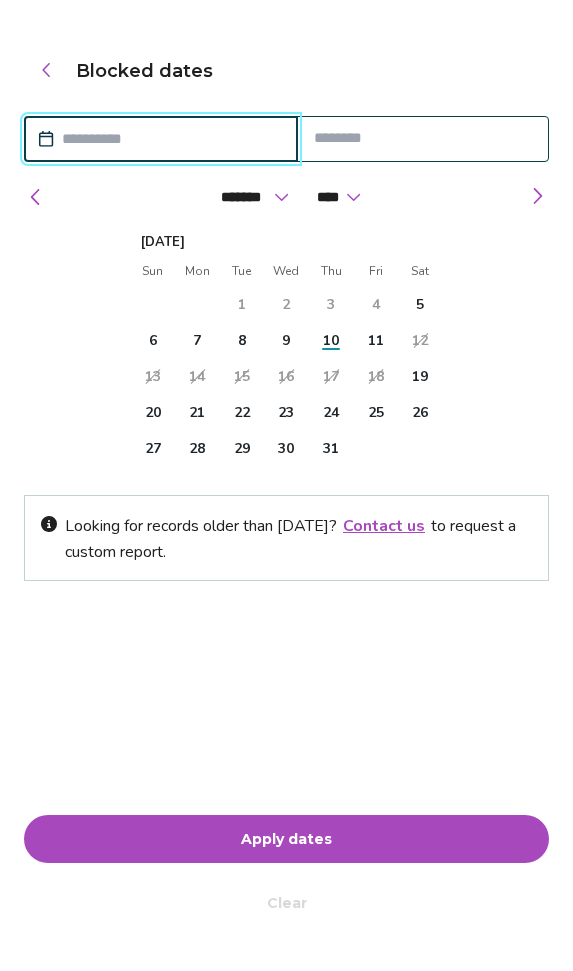 click on "10" at bounding box center (331, 341) 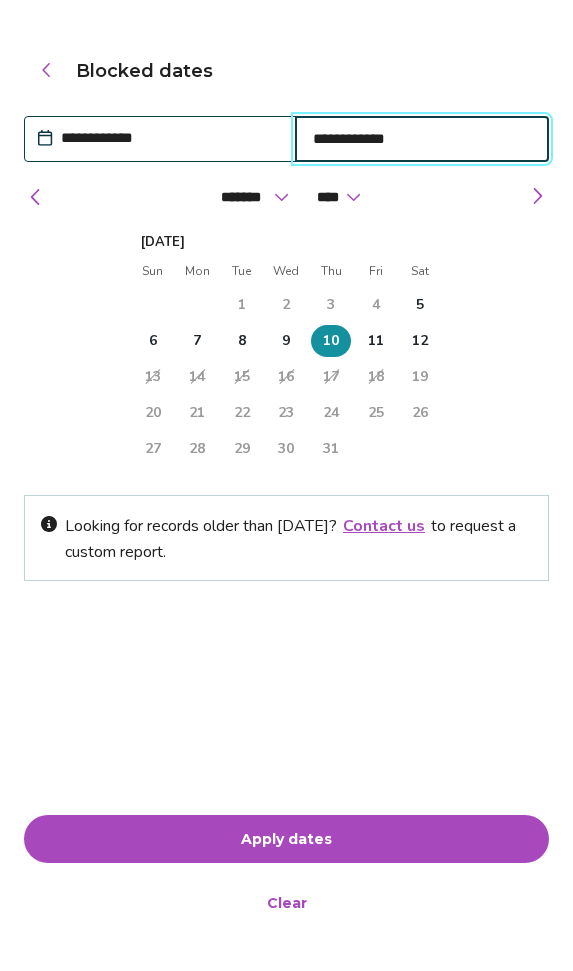 type on "*" 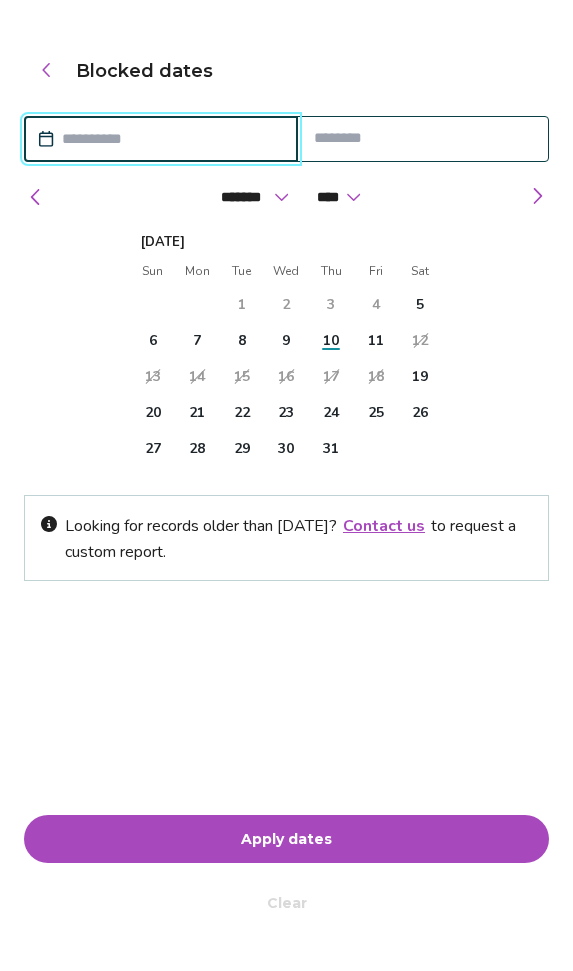 click at bounding box center (171, 139) 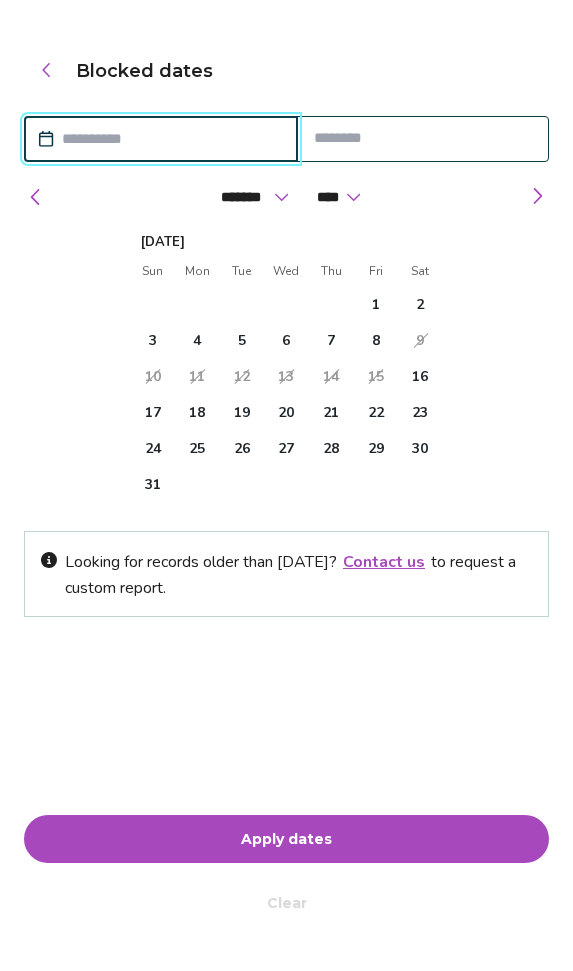 click at bounding box center [537, 196] 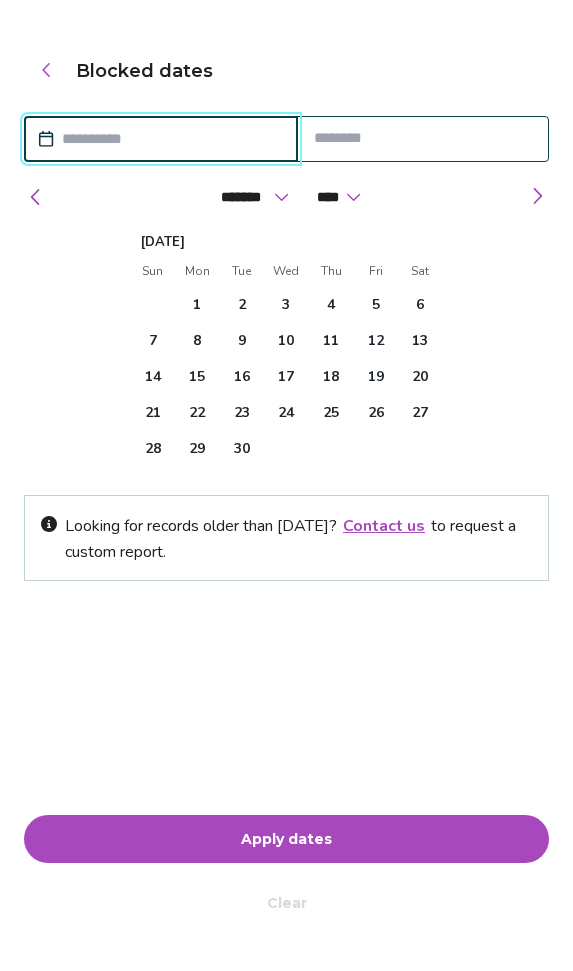 click at bounding box center (537, 196) 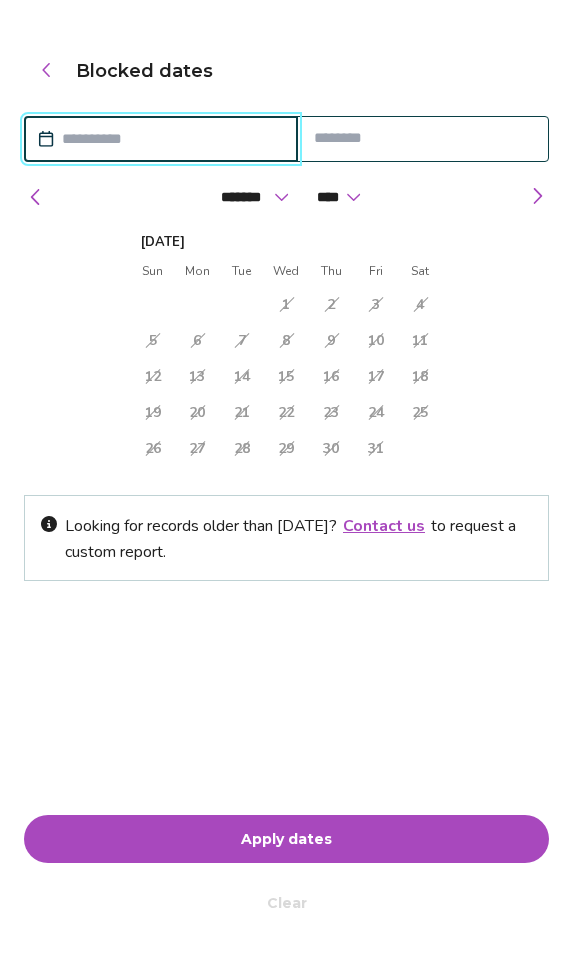 click at bounding box center [171, 139] 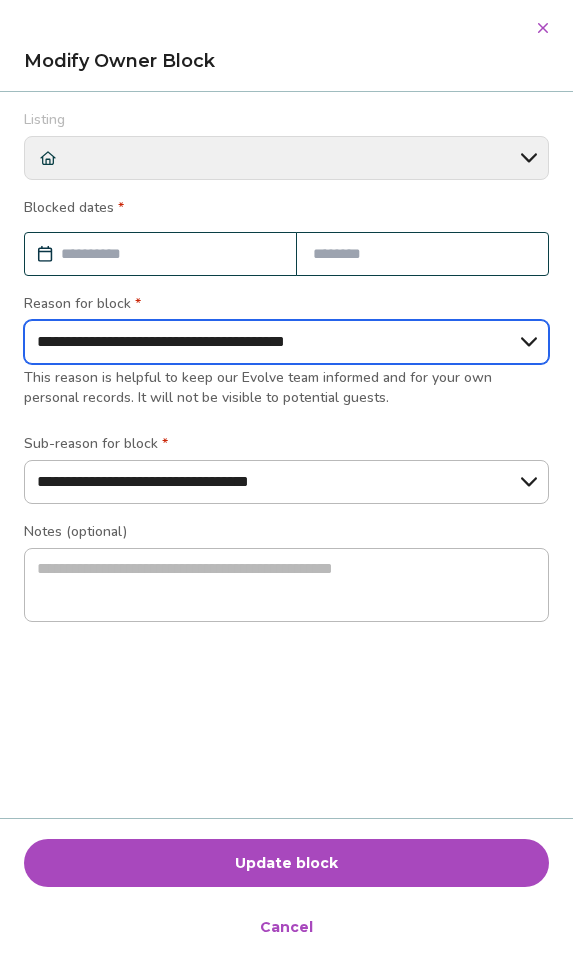 click on "**********" at bounding box center [286, 342] 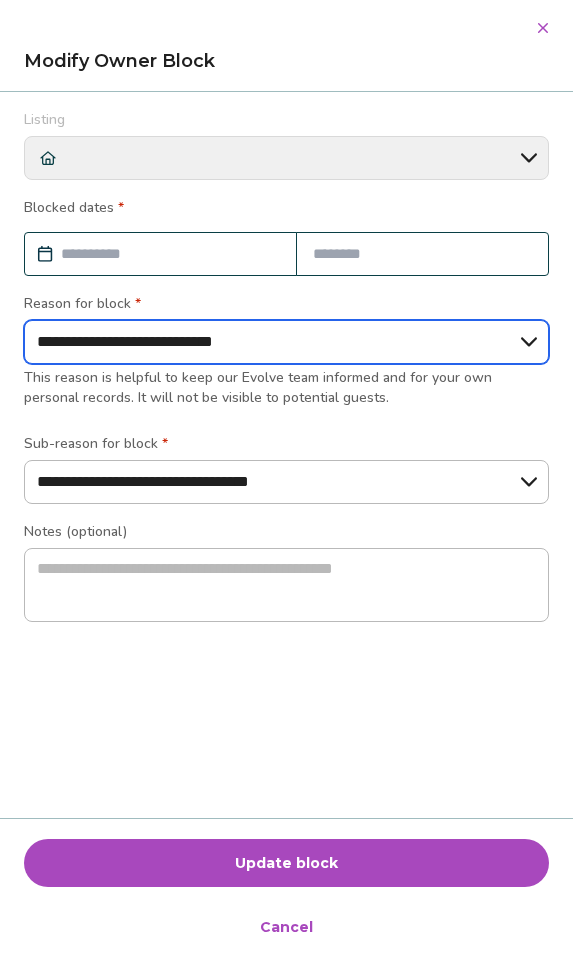 type on "*" 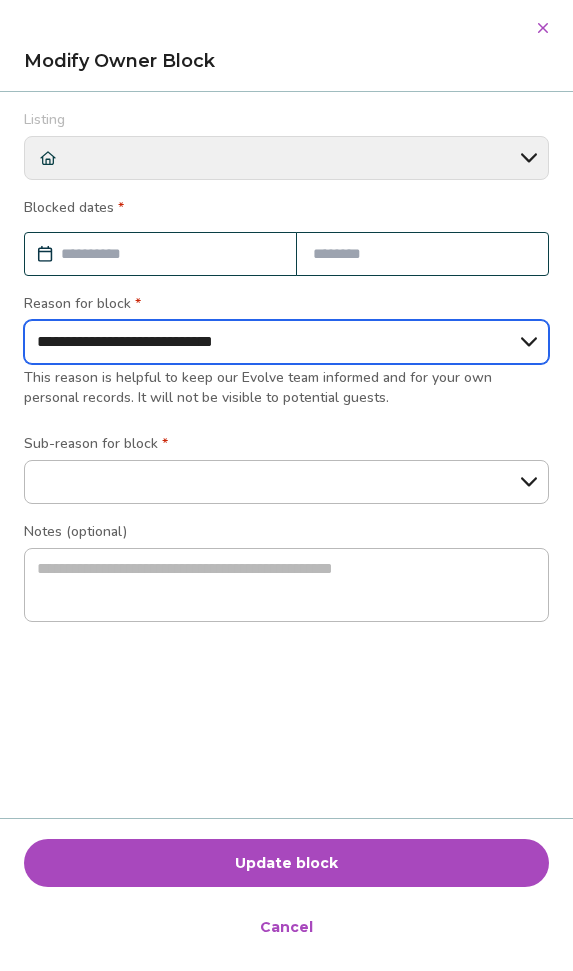 click on "**********" at bounding box center (286, 342) 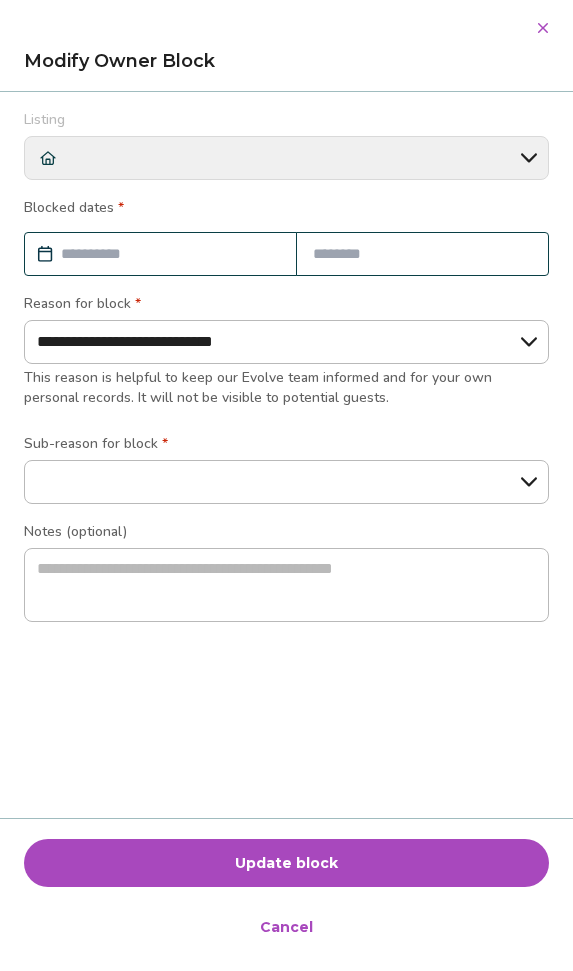 click at bounding box center (543, 28) 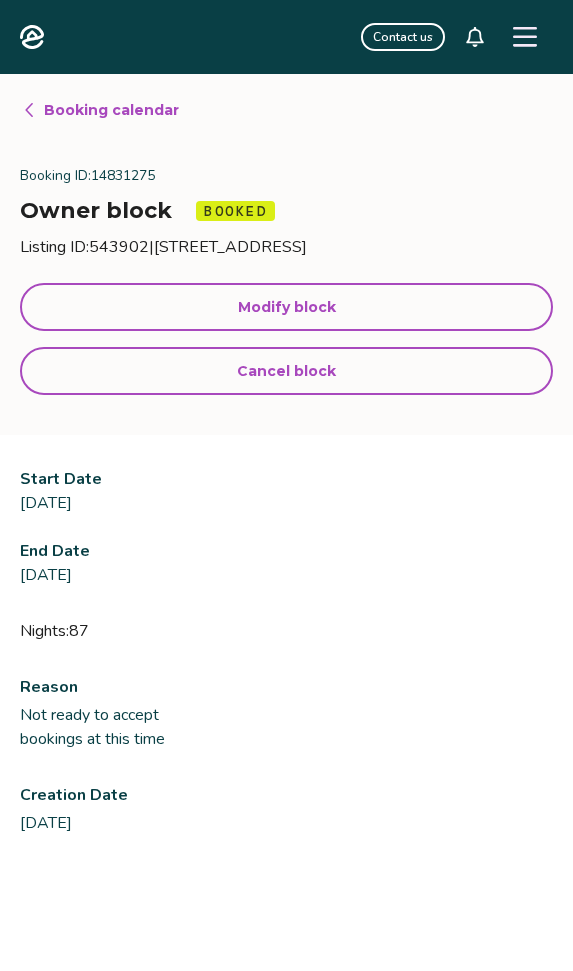 click 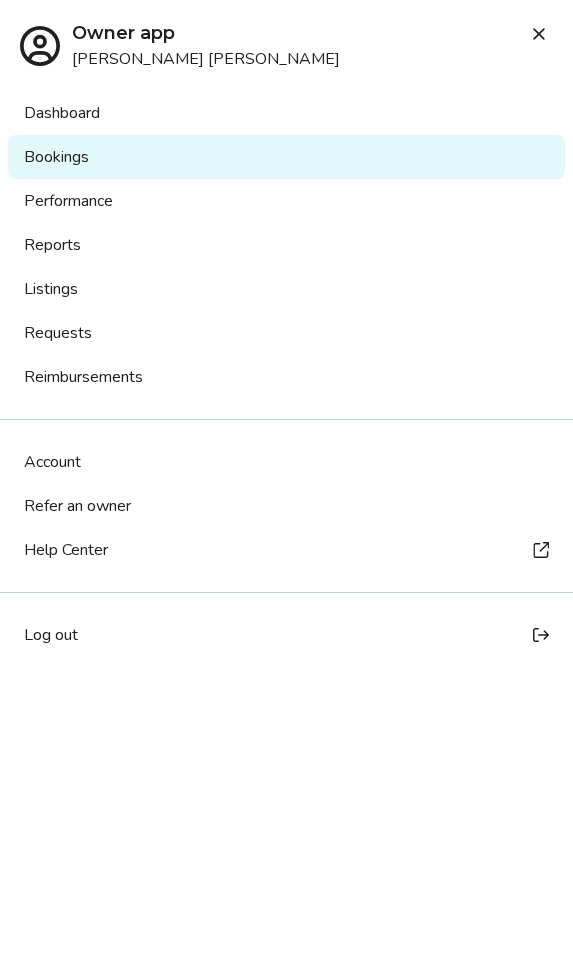 click on "Listings" at bounding box center [286, 289] 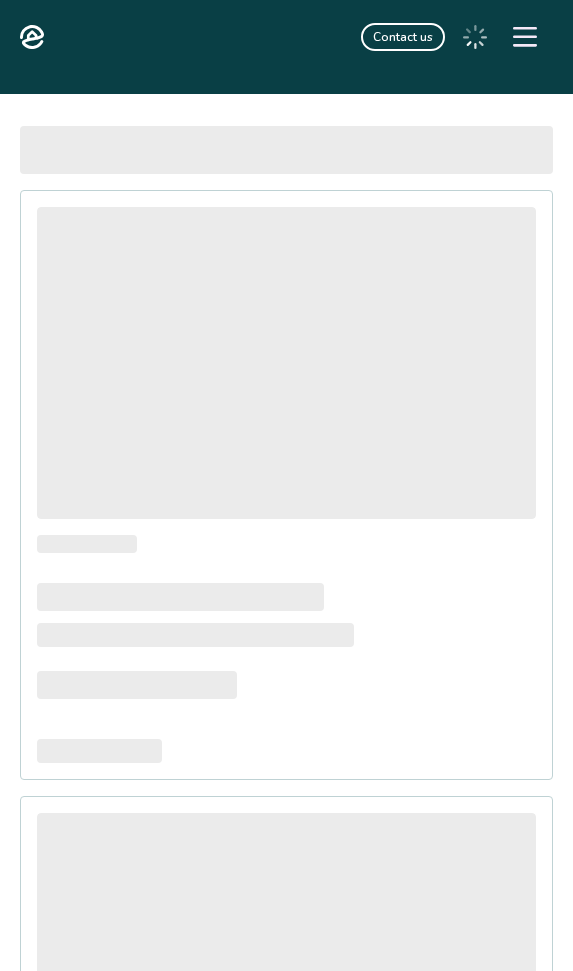 scroll, scrollTop: 0, scrollLeft: 0, axis: both 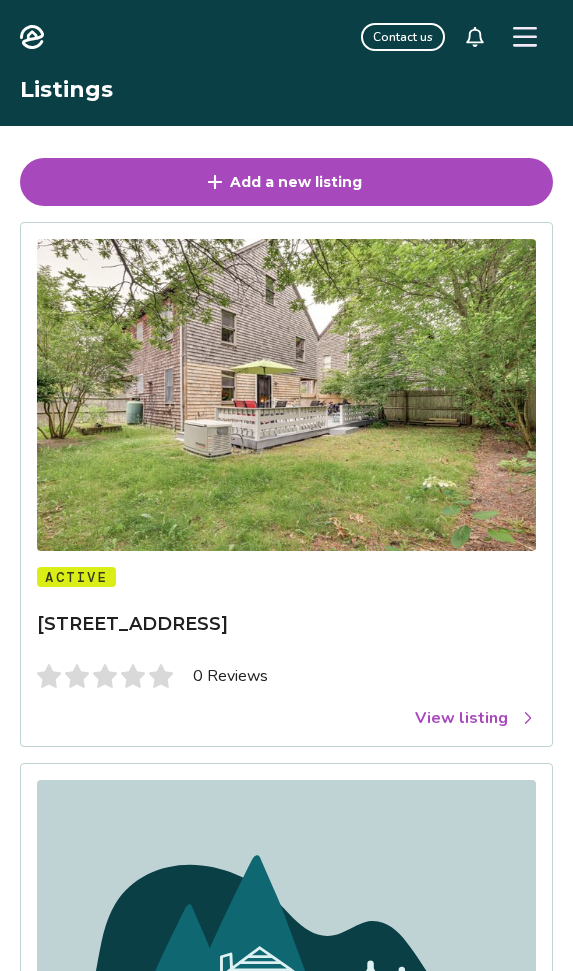 click on "View listing" at bounding box center [475, 718] 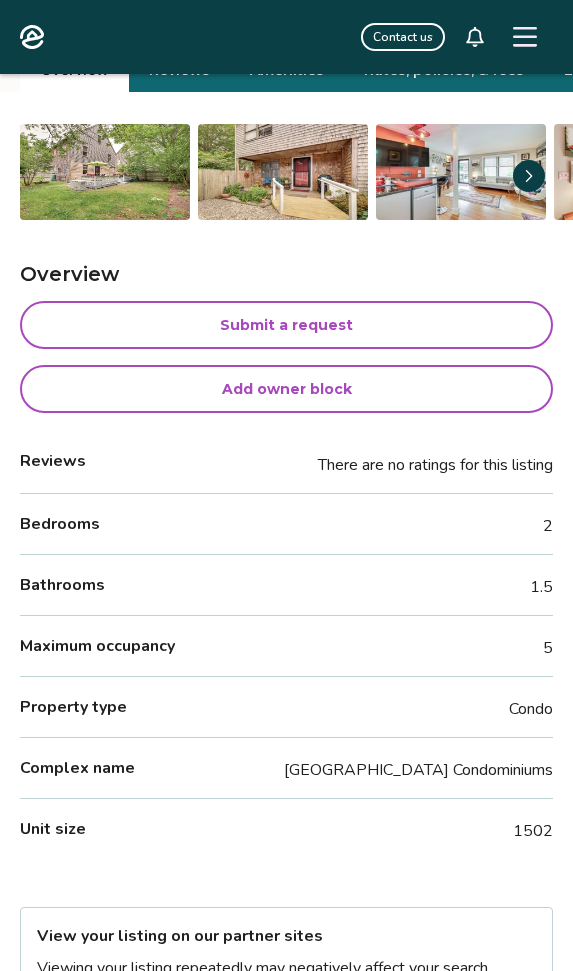 scroll, scrollTop: 310, scrollLeft: 0, axis: vertical 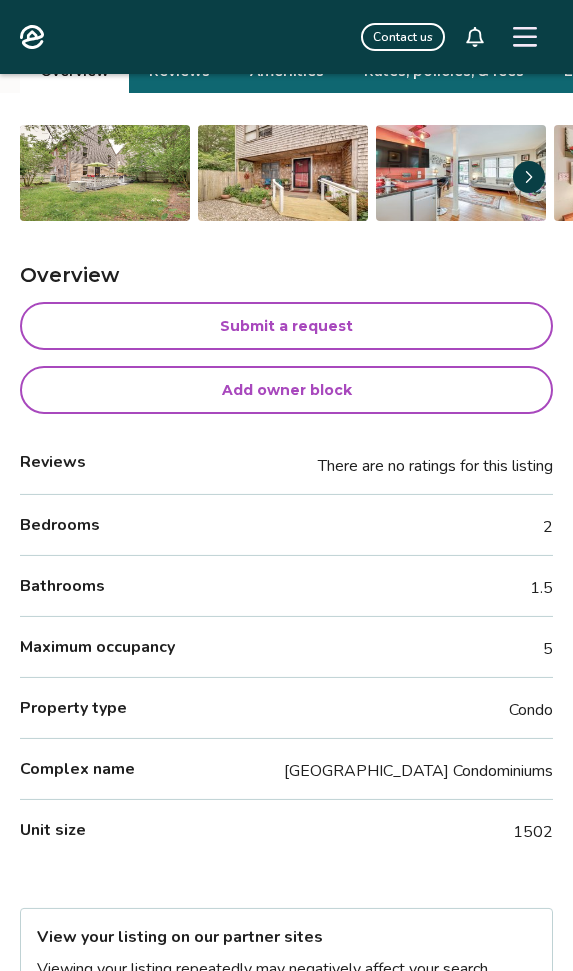 click on "Add owner block" at bounding box center (286, 390) 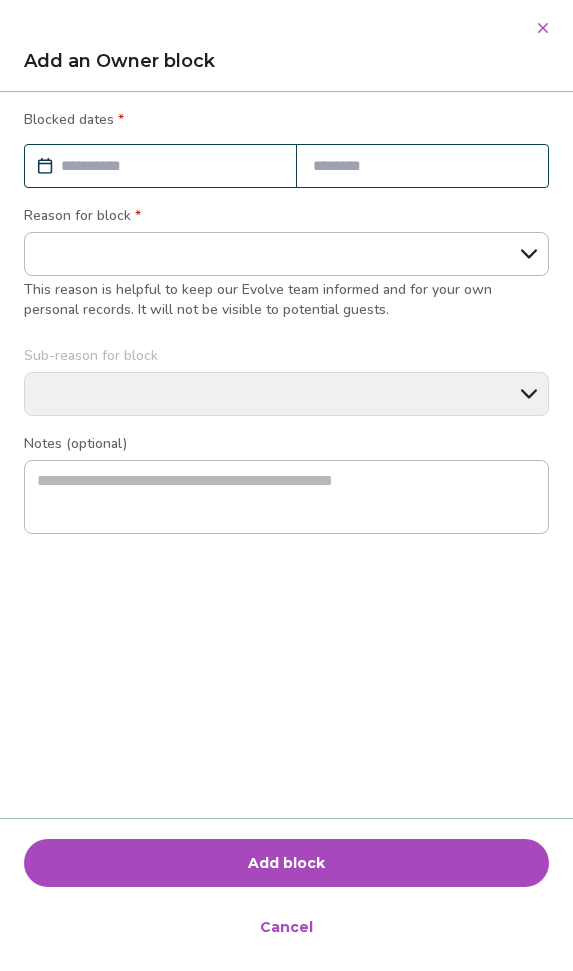 select on "**********" 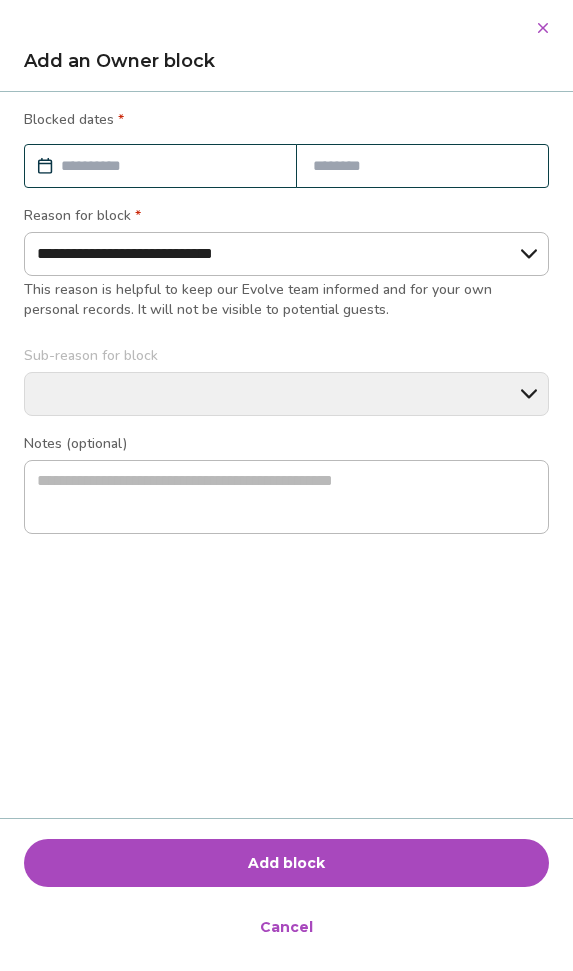 type on "*" 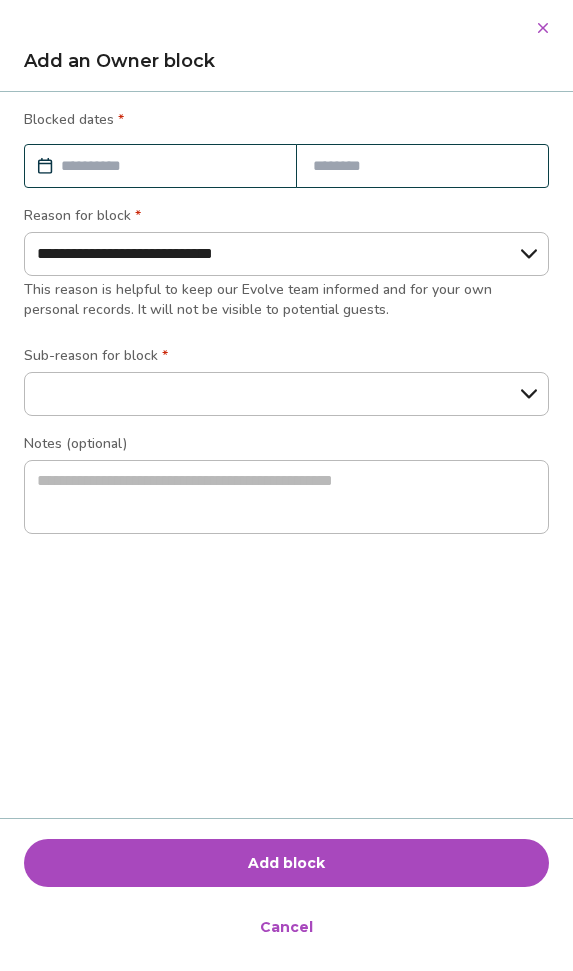 click at bounding box center (170, 166) 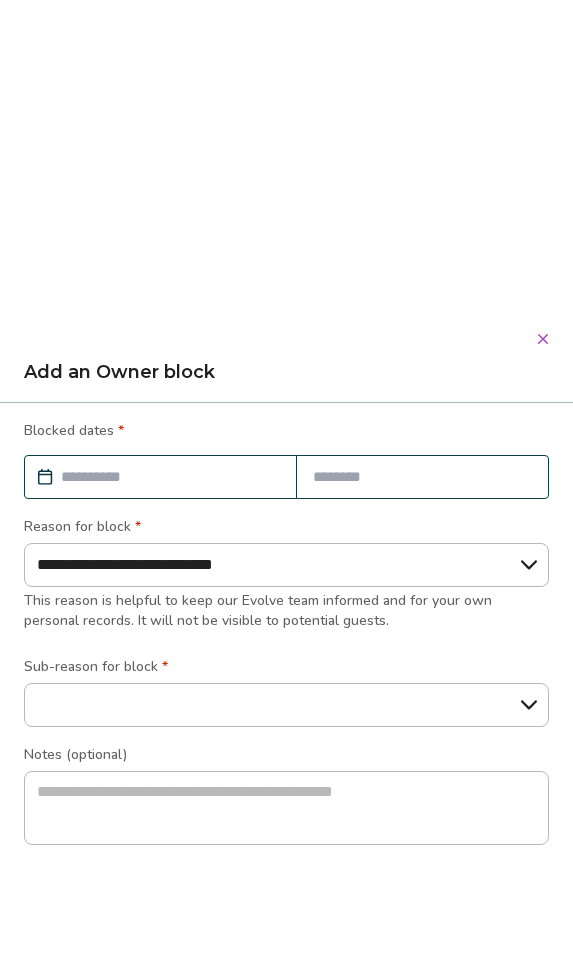 select on "*" 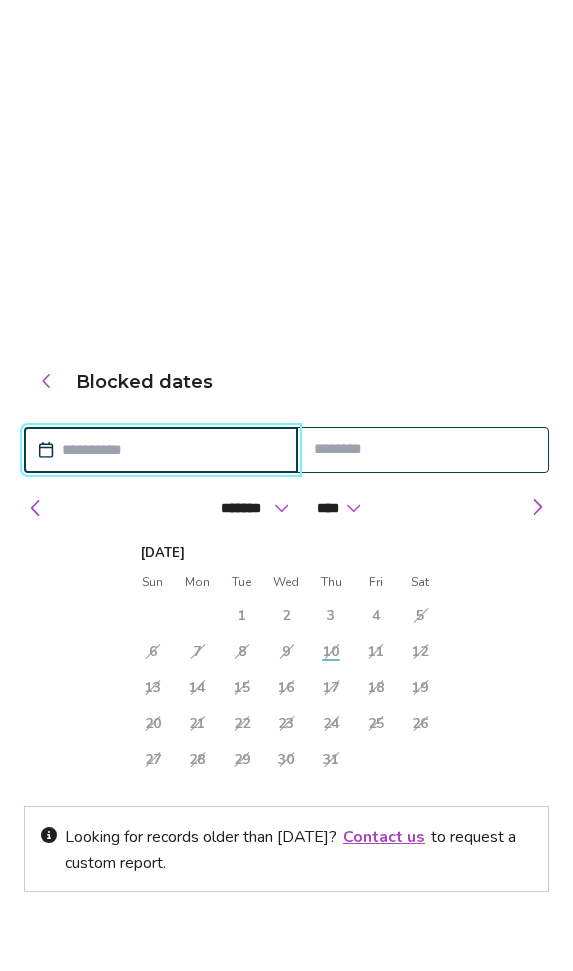 scroll, scrollTop: 0, scrollLeft: 0, axis: both 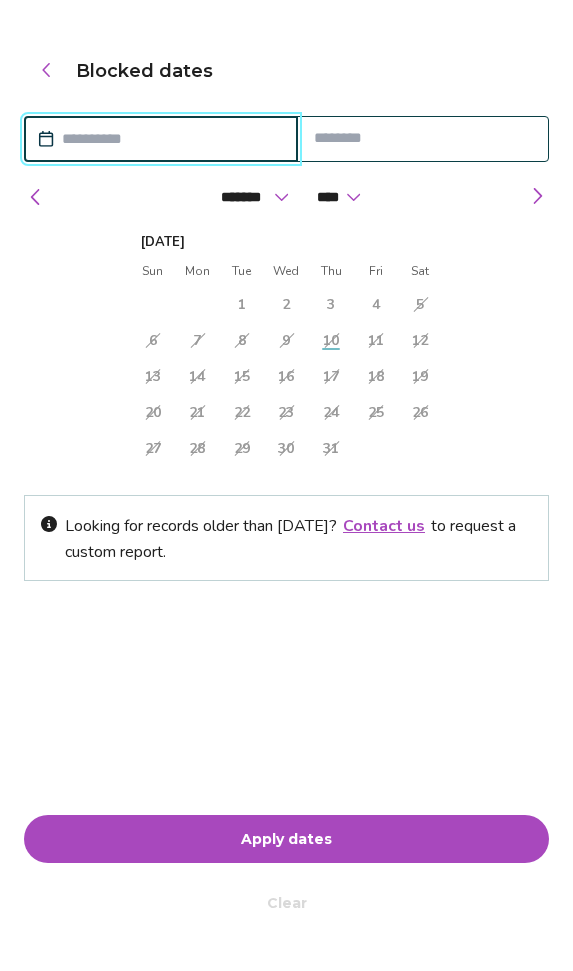 click at bounding box center [537, 196] 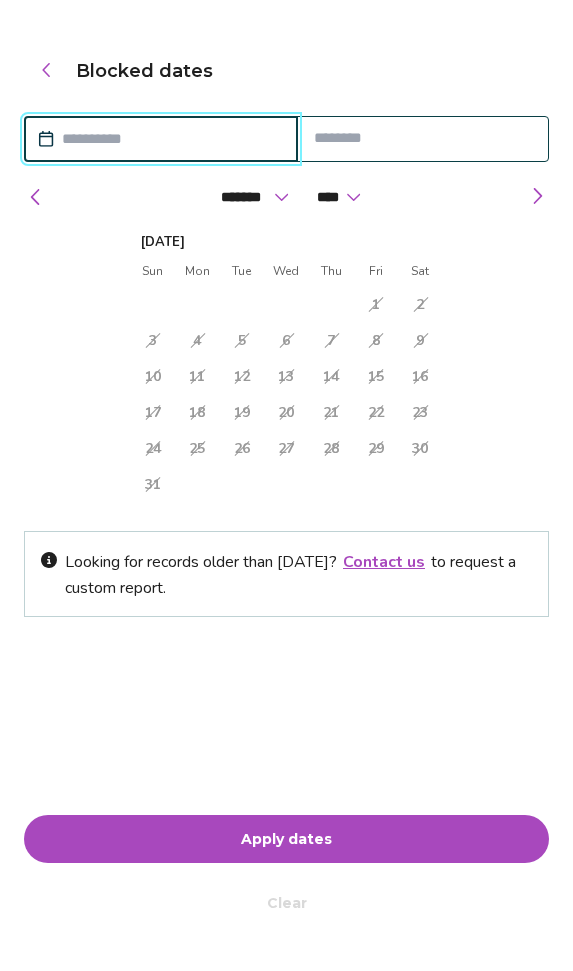 click at bounding box center (537, 196) 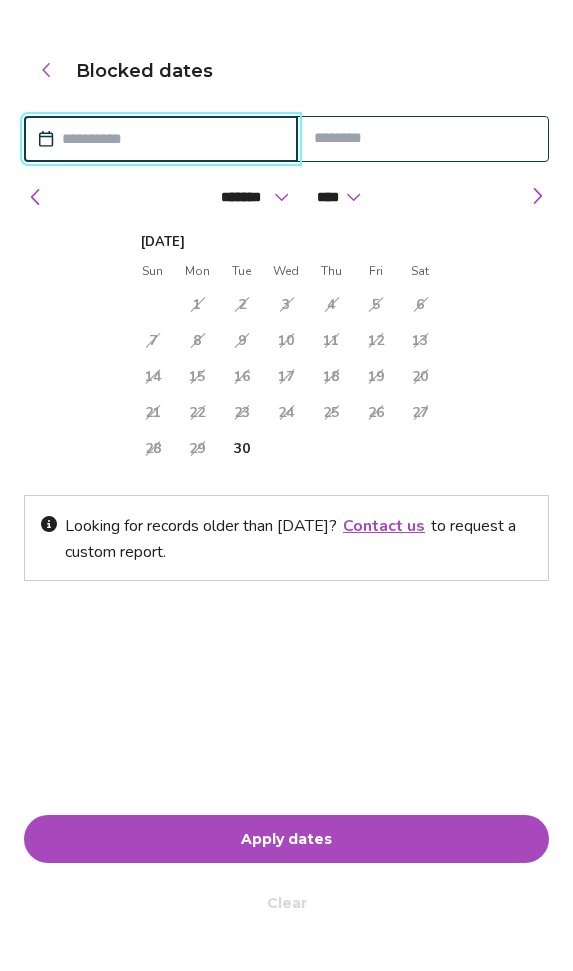 click at bounding box center (537, 196) 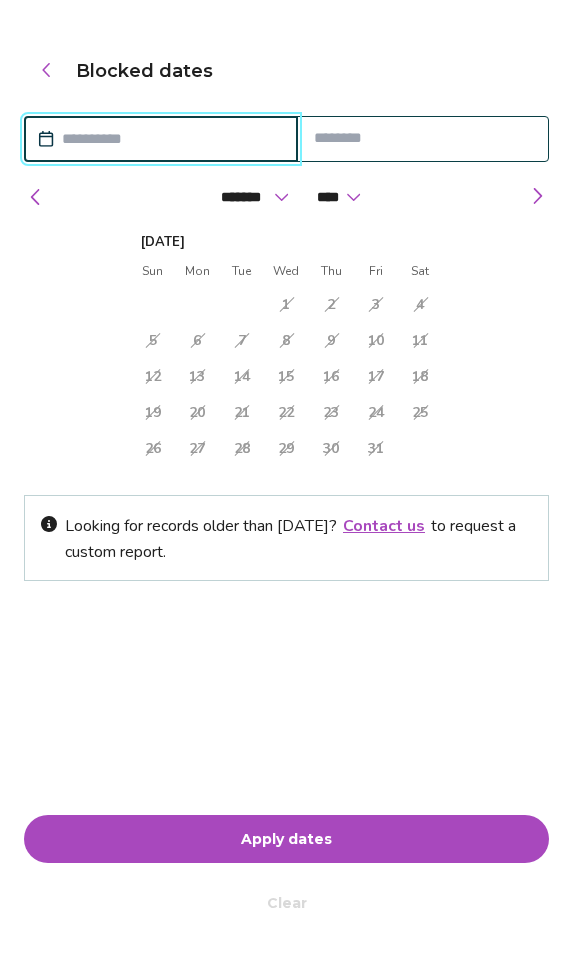 click on "11" at bounding box center (420, 341) 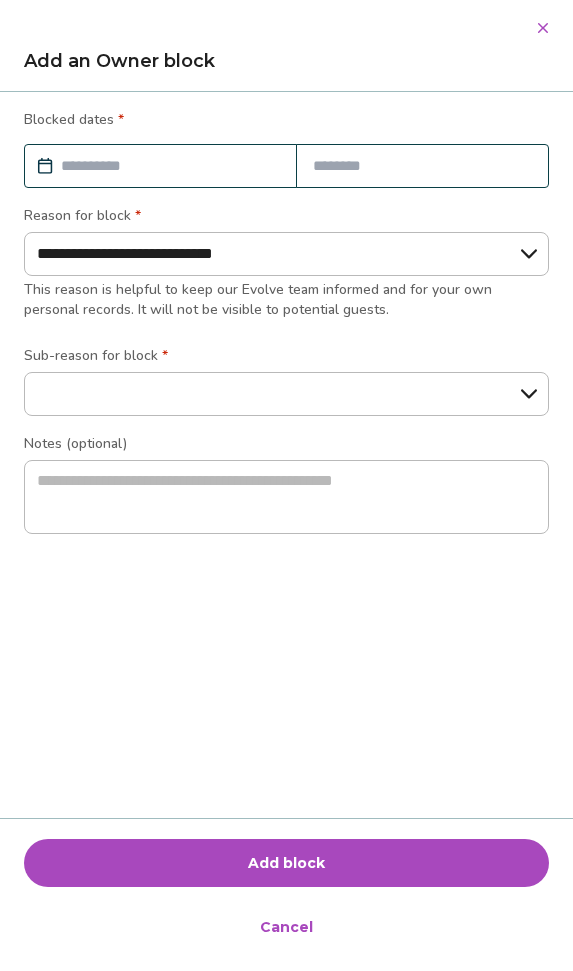 click at bounding box center [170, 166] 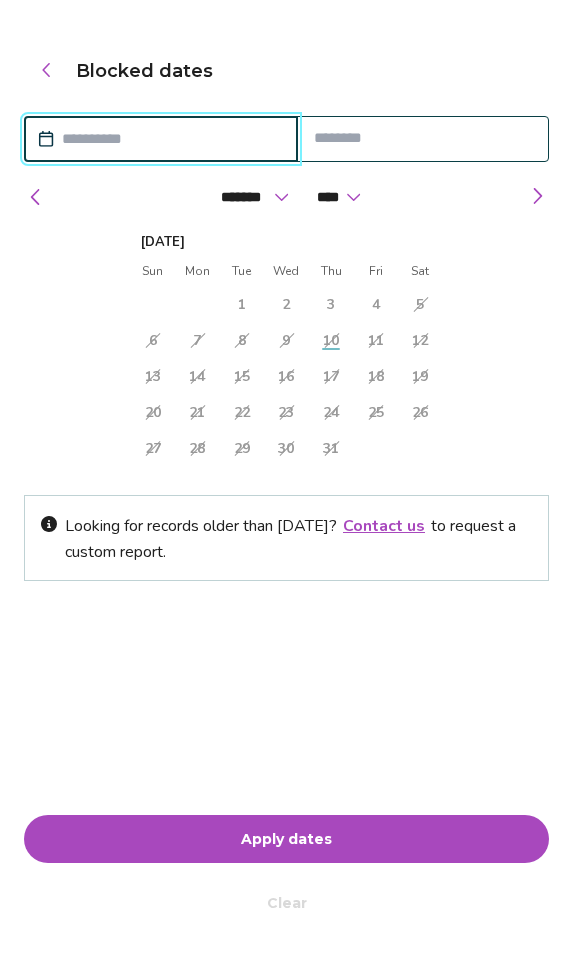click at bounding box center [537, 196] 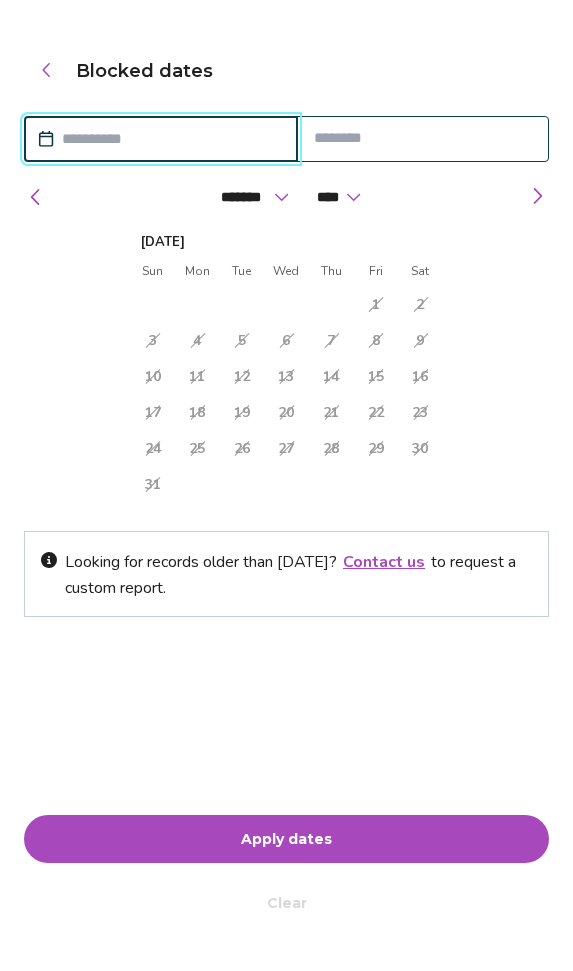 click at bounding box center [537, 196] 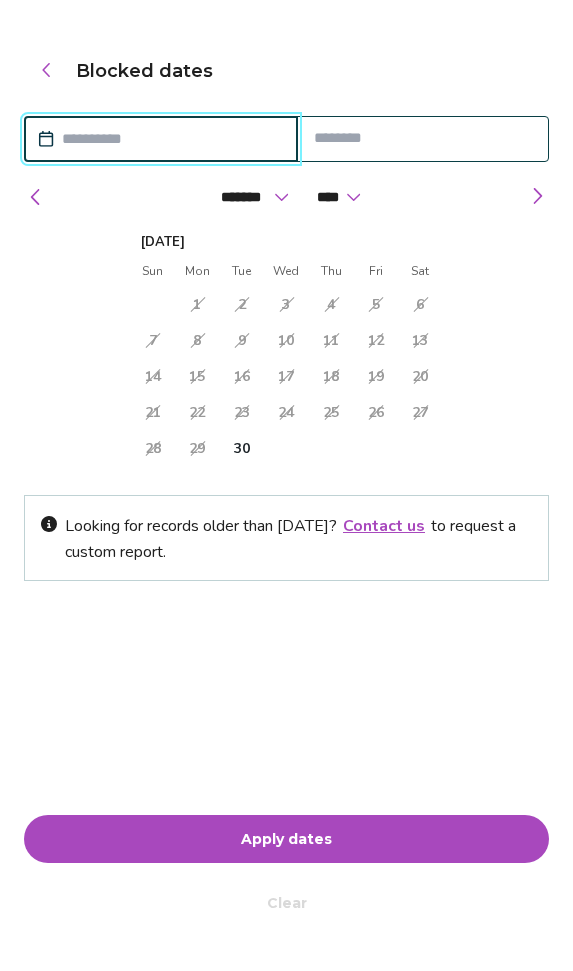 click at bounding box center [537, 196] 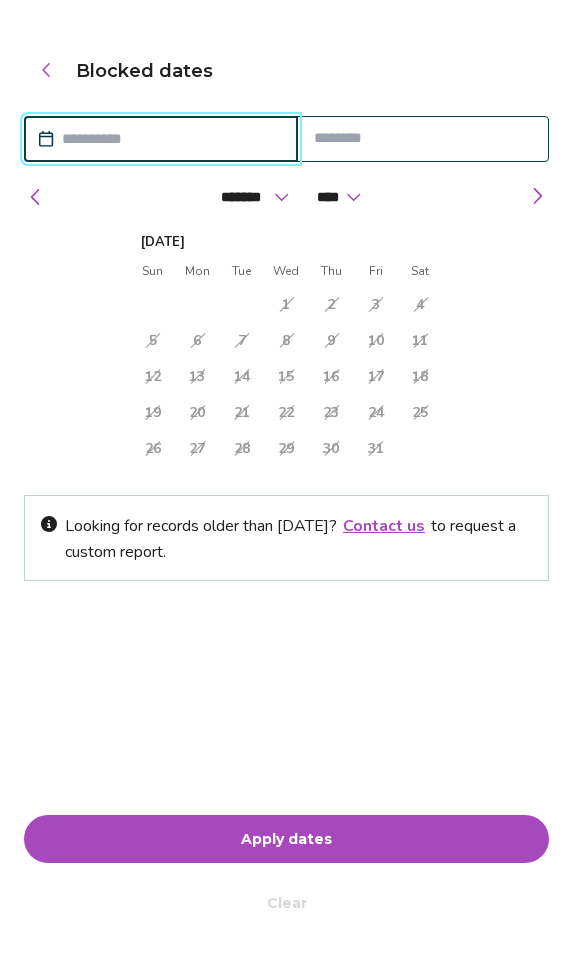 click at bounding box center (171, 139) 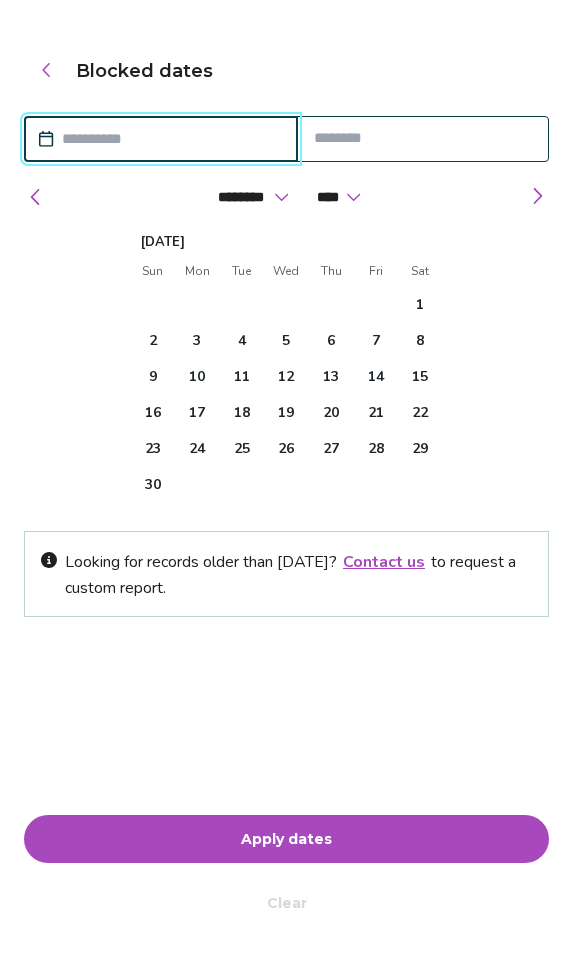 click at bounding box center [36, 197] 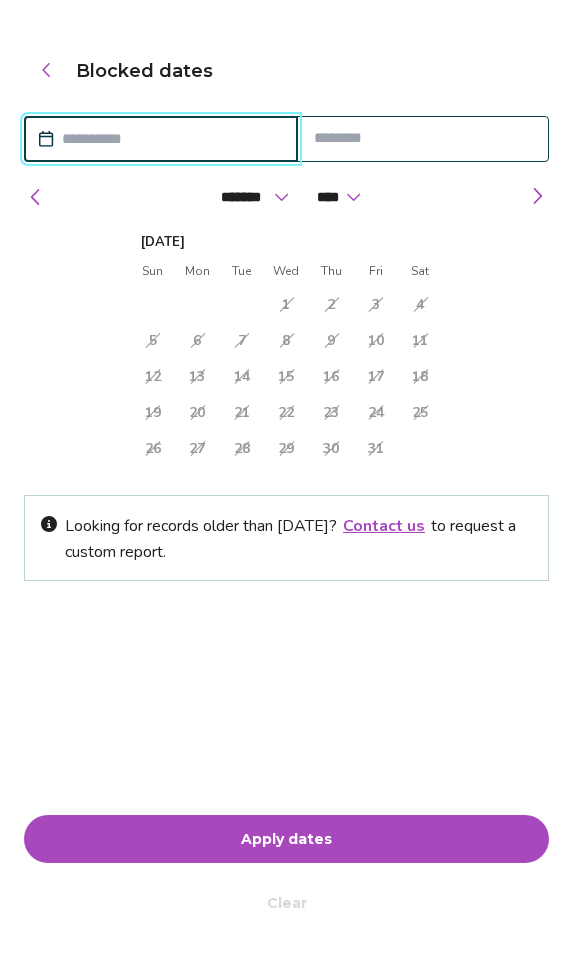 click at bounding box center (36, 197) 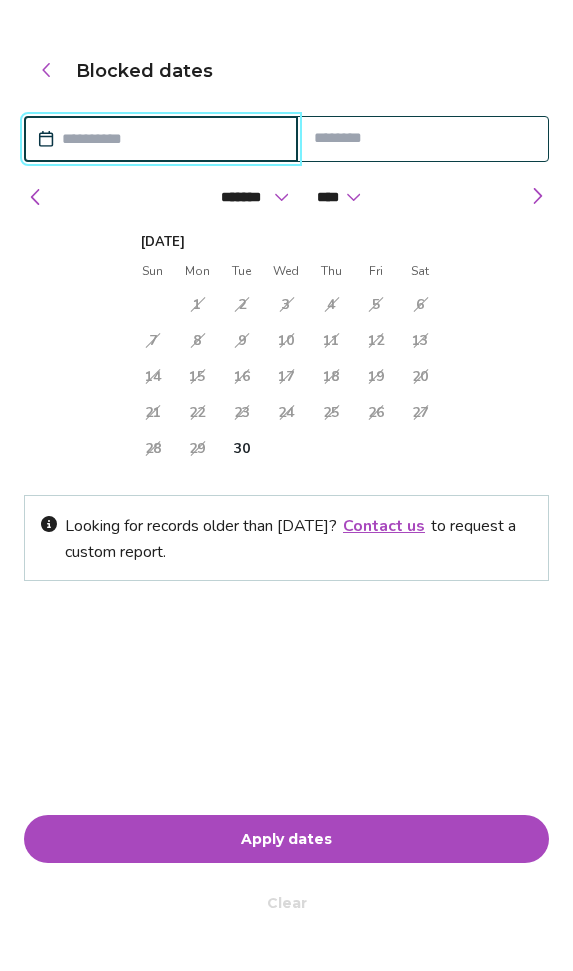 click on "******* ******** ***** ***** *** **** **** ****** ********* ******* ******** ******** **** **** **** **** **** **** **** **** **** **** **** **** **** **** **** **** **** **** **** **** ****" at bounding box center (286, 192) 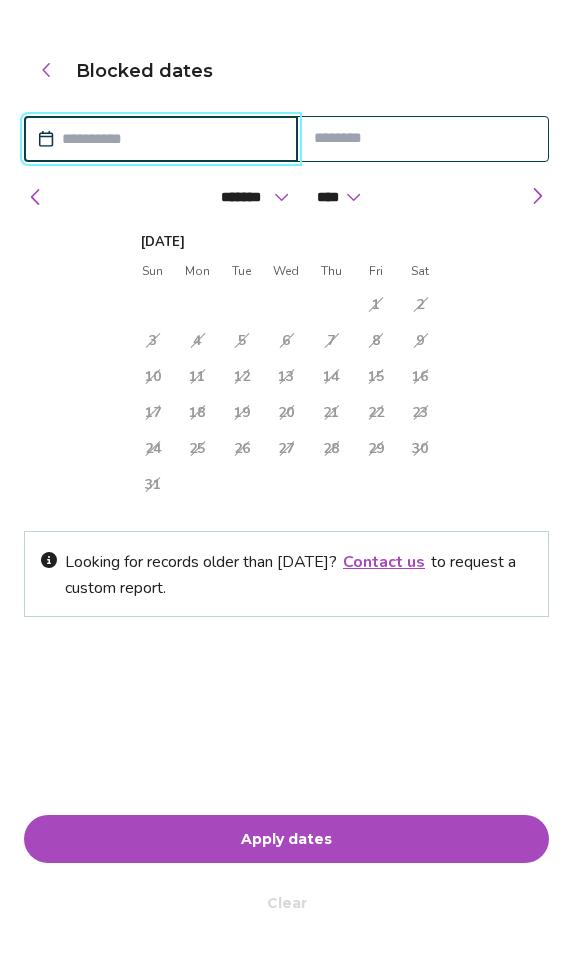click on "******* ******** ***** ***** *** **** **** ****** ********* ******* ******** ******** **** **** **** **** **** **** **** **** **** **** **** **** **** **** **** **** **** **** **** **** ****" at bounding box center (286, 192) 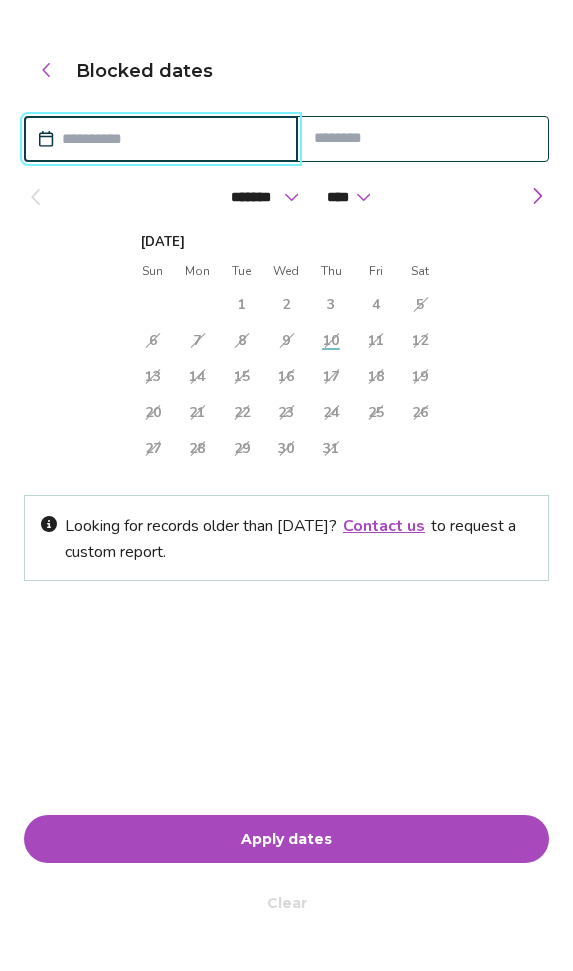 click at bounding box center [46, 70] 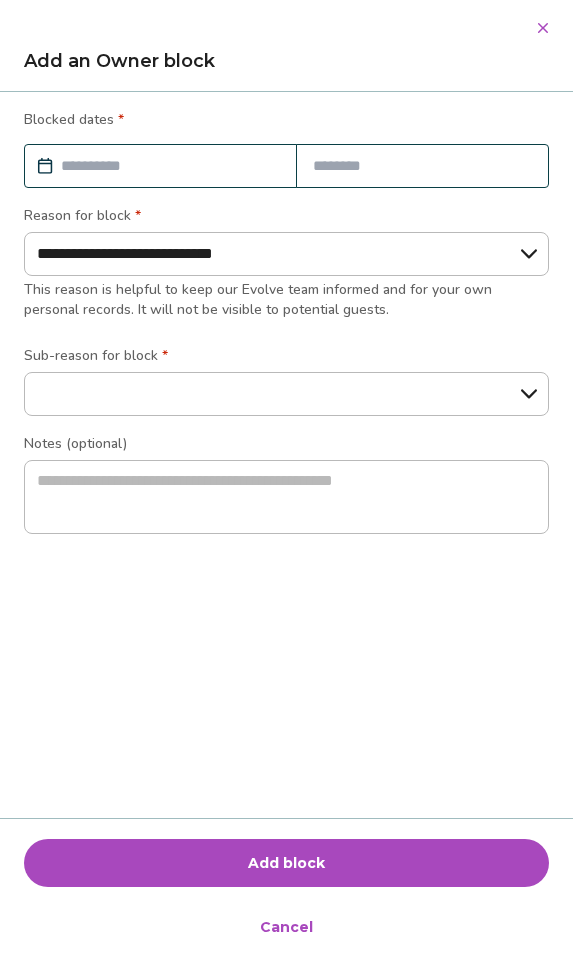 click on "Cancel" at bounding box center [286, 927] 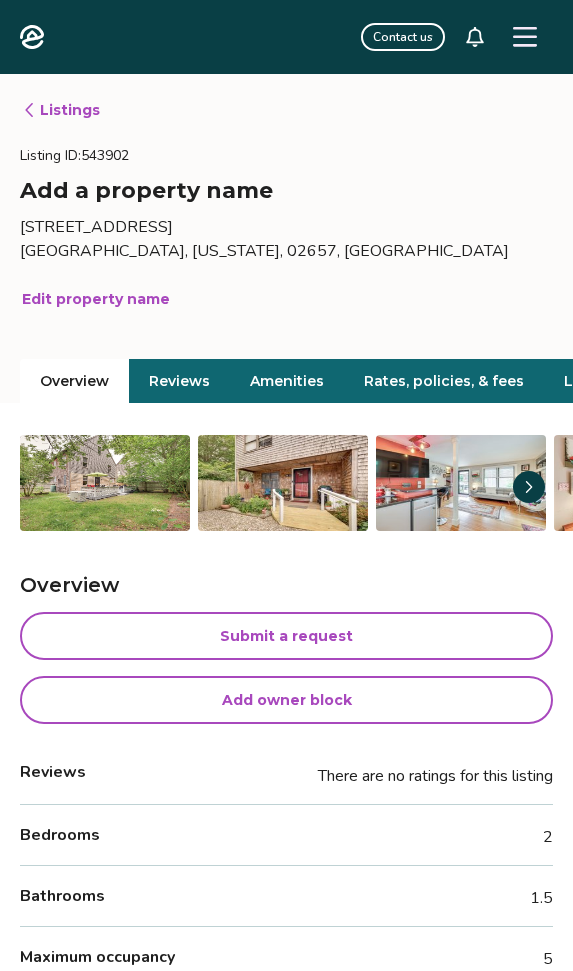 click on "[GEOGRAPHIC_DATA], [US_STATE], 02657, [GEOGRAPHIC_DATA]" at bounding box center (286, 251) 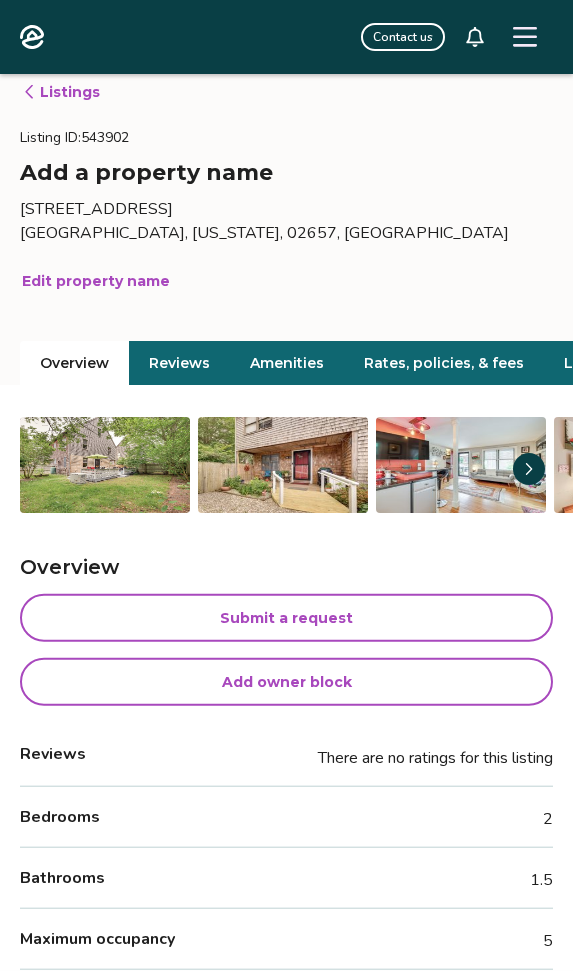 scroll, scrollTop: 19, scrollLeft: 0, axis: vertical 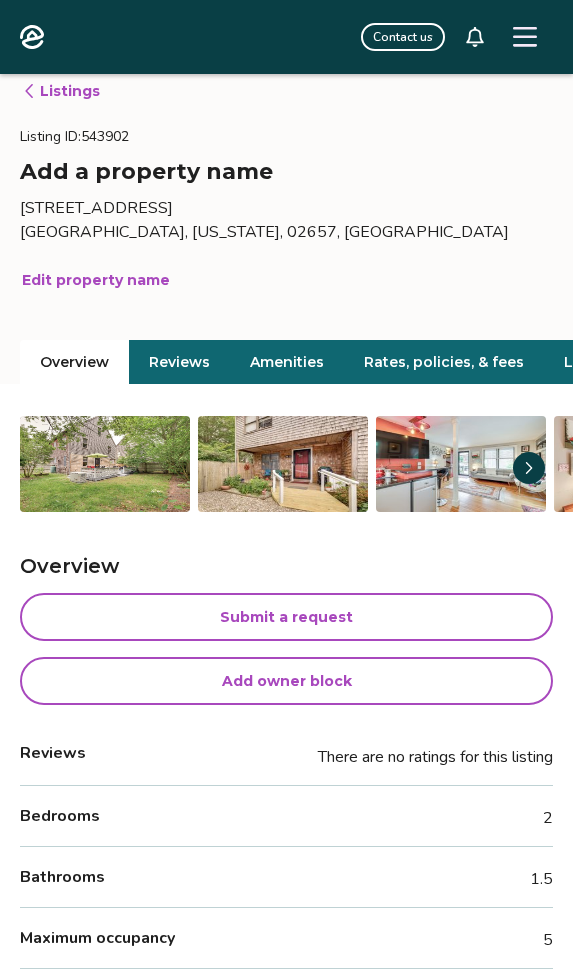 click at bounding box center [525, 37] 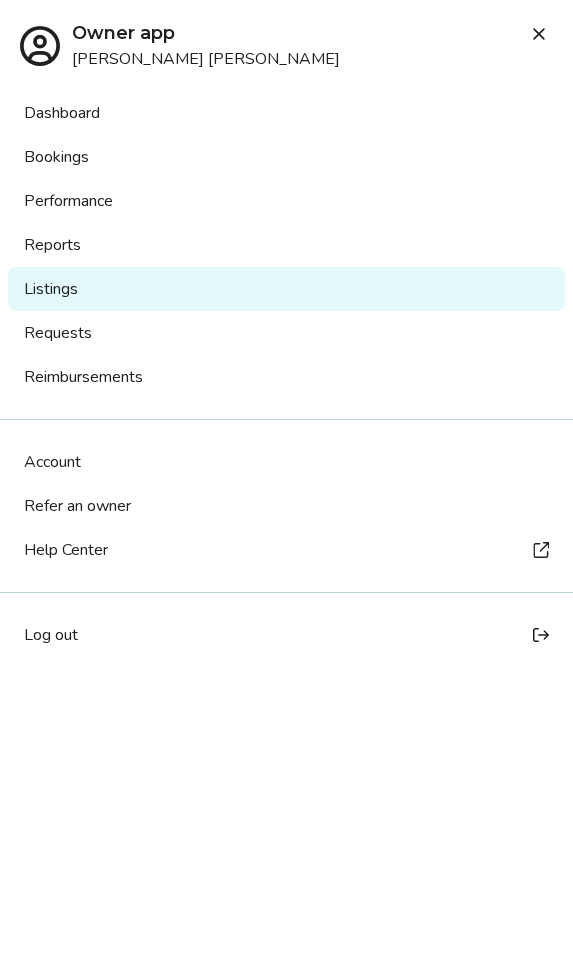 click on "Bookings" at bounding box center (286, 157) 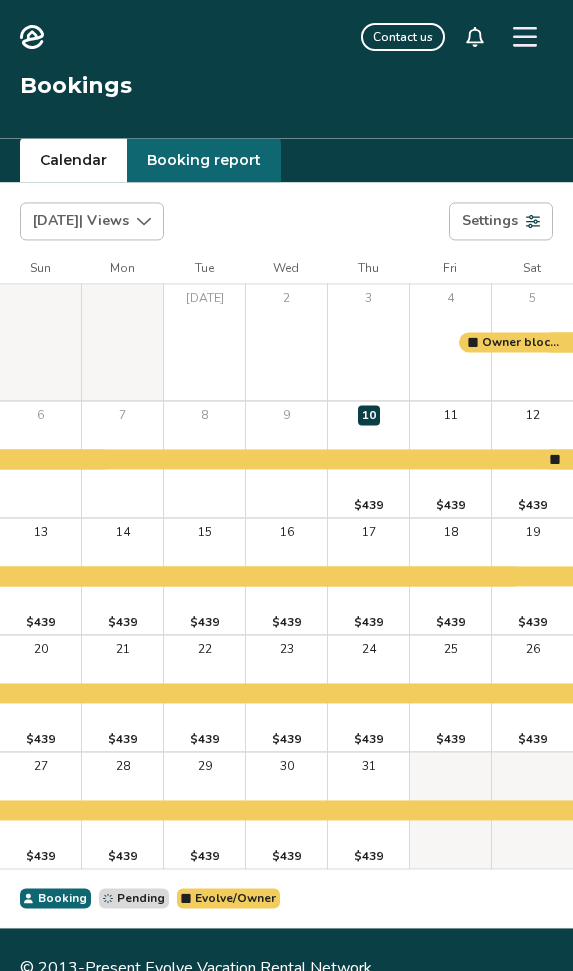 scroll, scrollTop: 0, scrollLeft: 0, axis: both 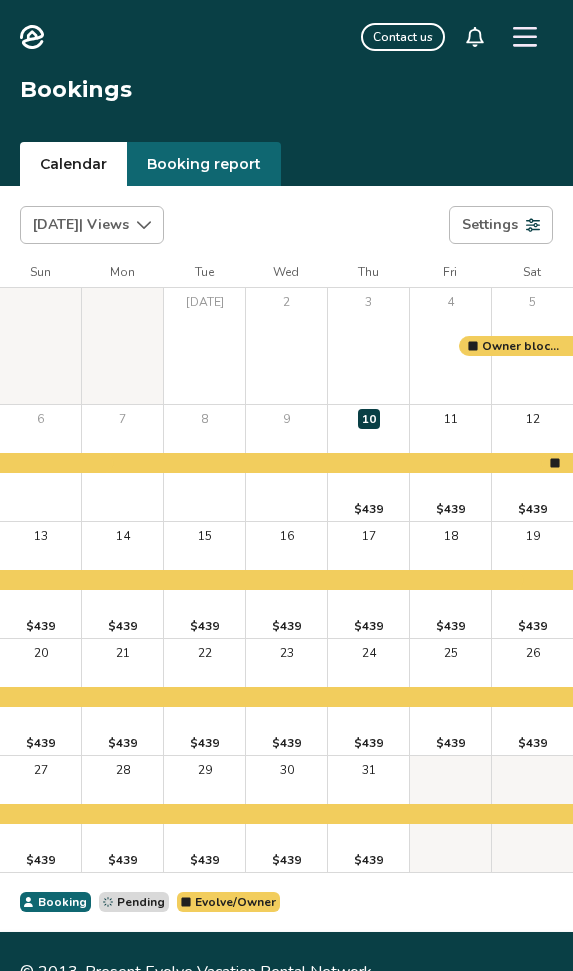click 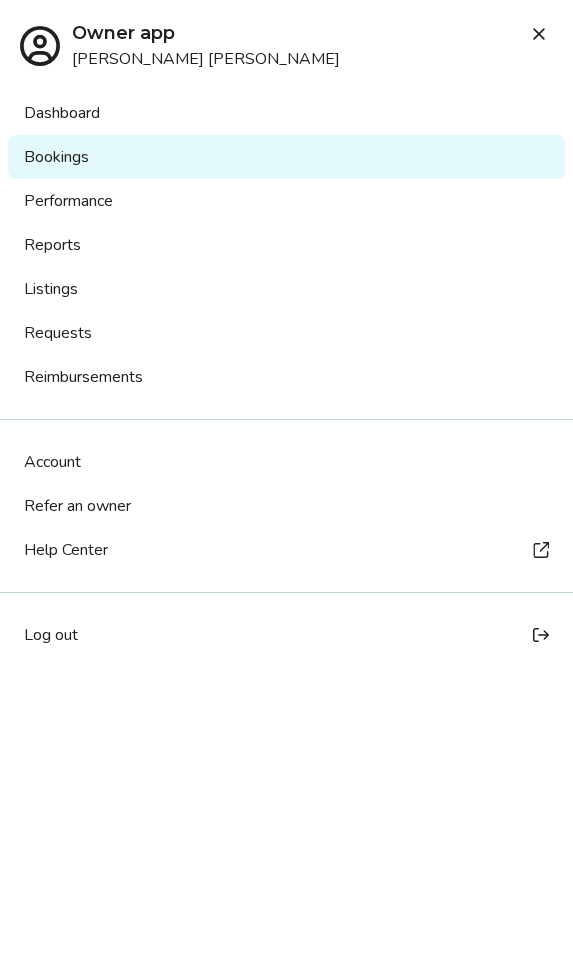 click at bounding box center [539, 34] 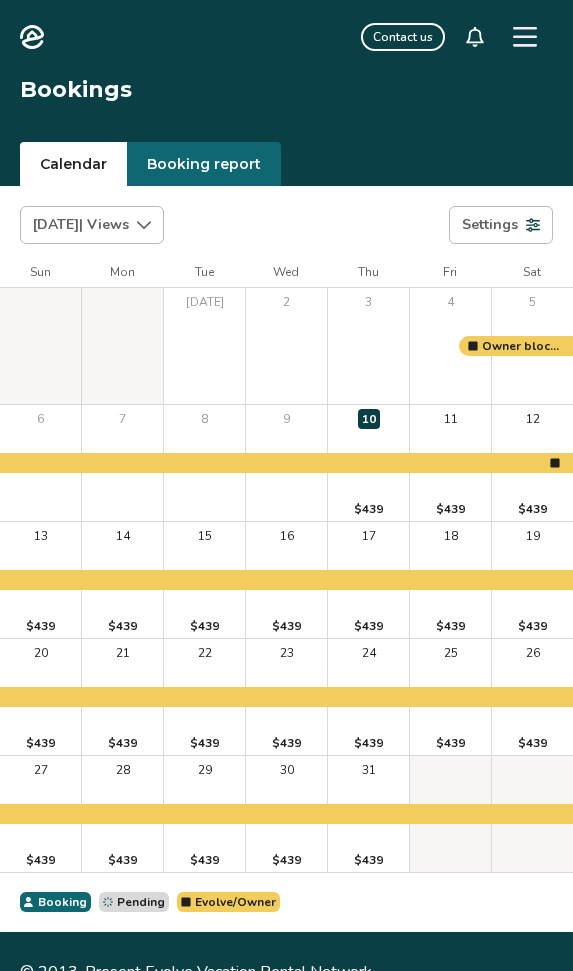 click on "Settings" at bounding box center (501, 225) 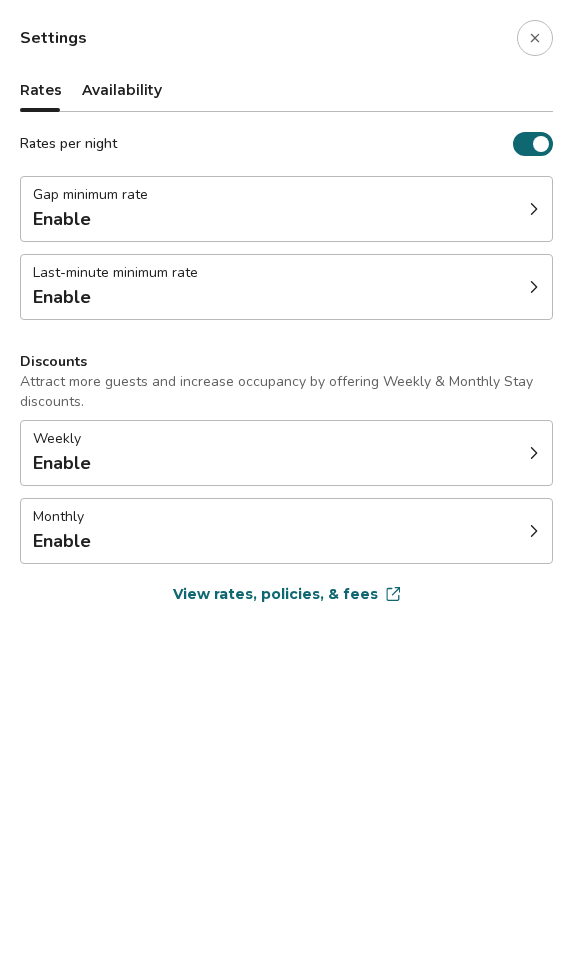 click at bounding box center [535, 38] 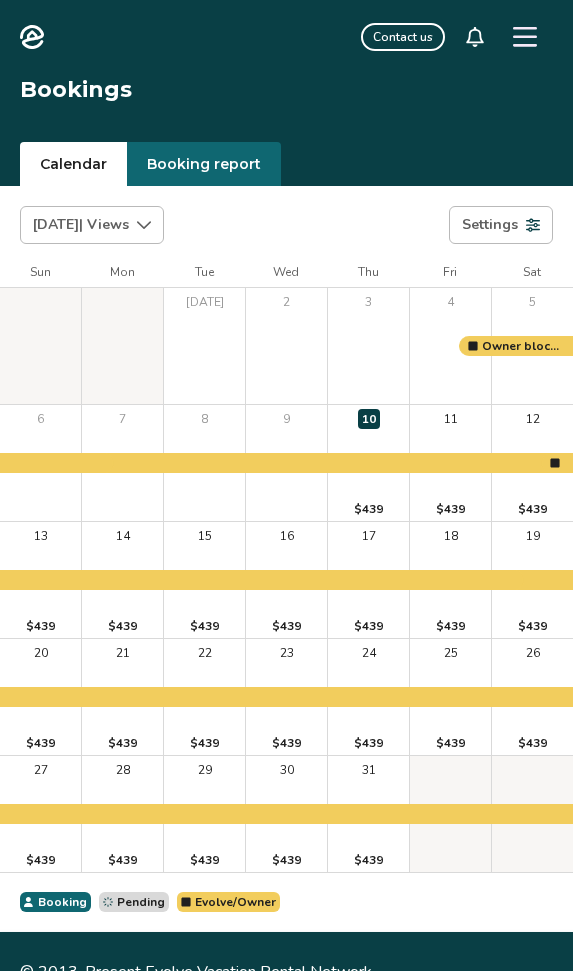 click on "Jul 2025  | Views" at bounding box center [92, 225] 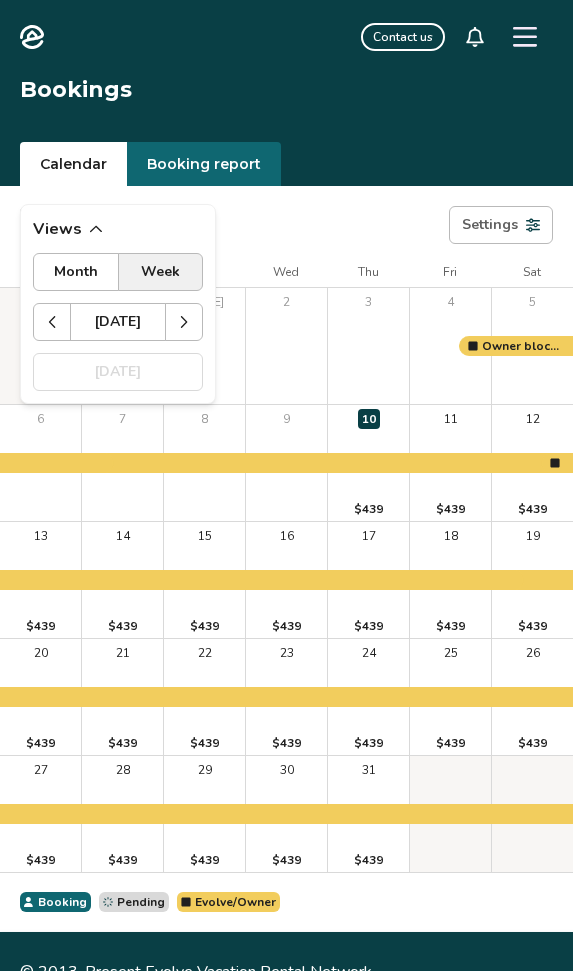 click at bounding box center [184, 322] 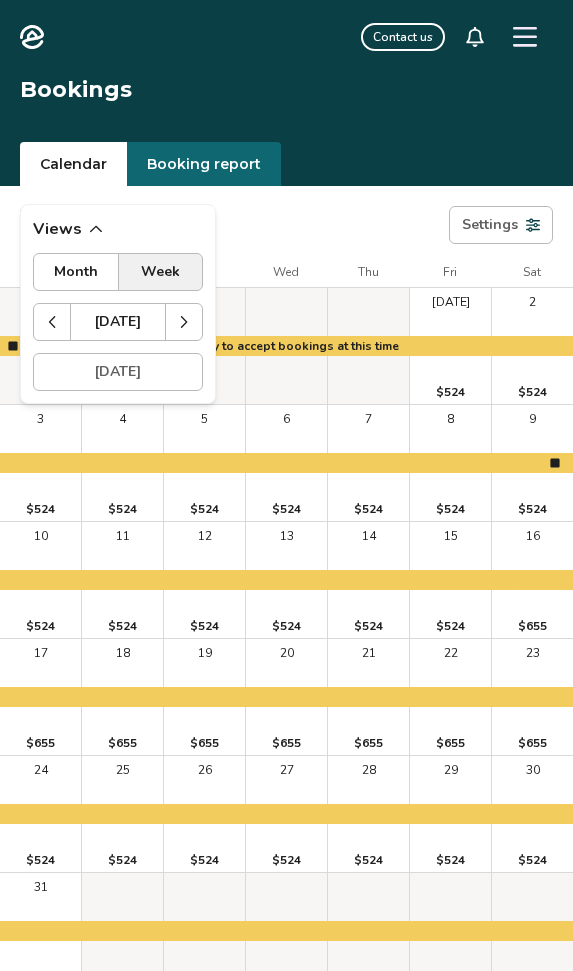 click at bounding box center [525, 37] 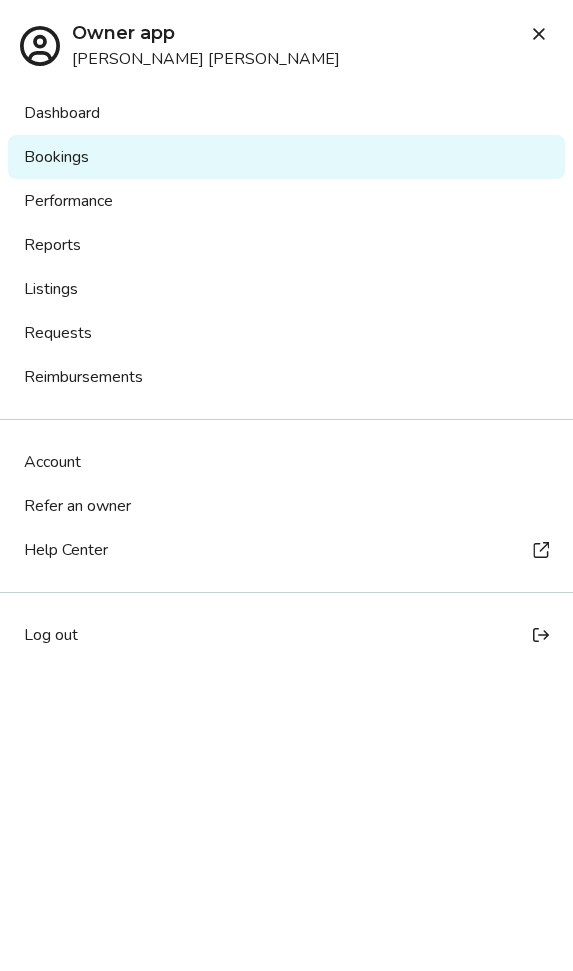 click at bounding box center [539, 34] 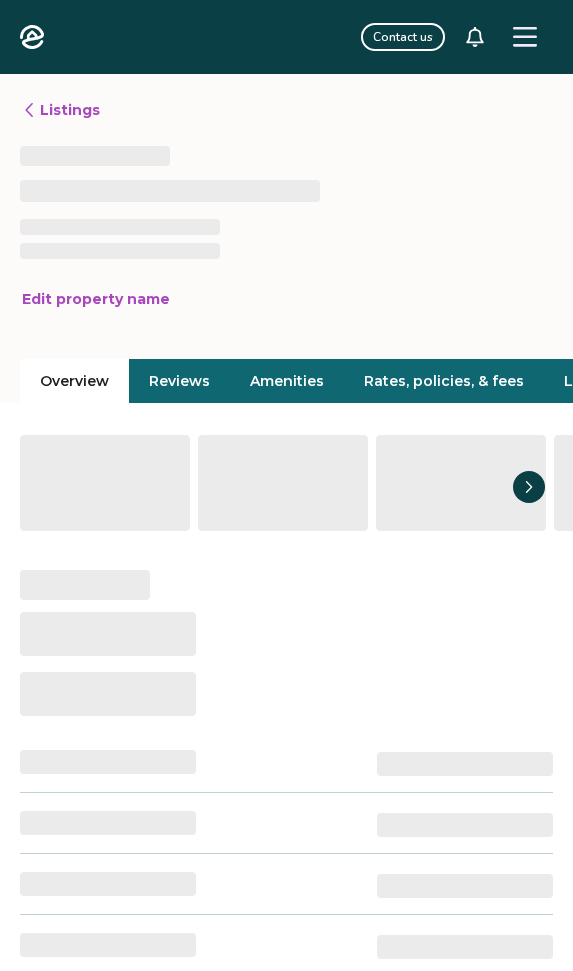 scroll, scrollTop: 19, scrollLeft: 0, axis: vertical 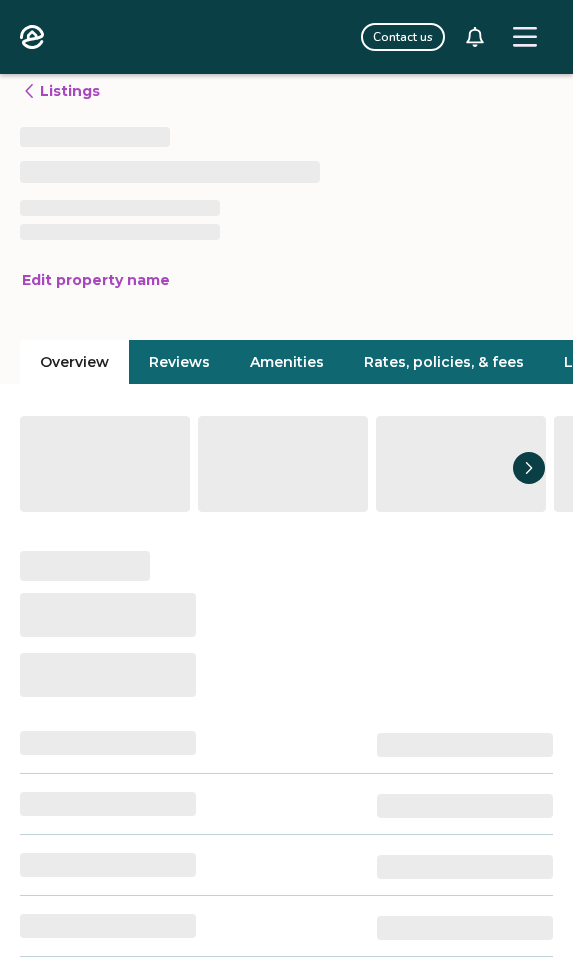 click on "Listings" at bounding box center [61, 91] 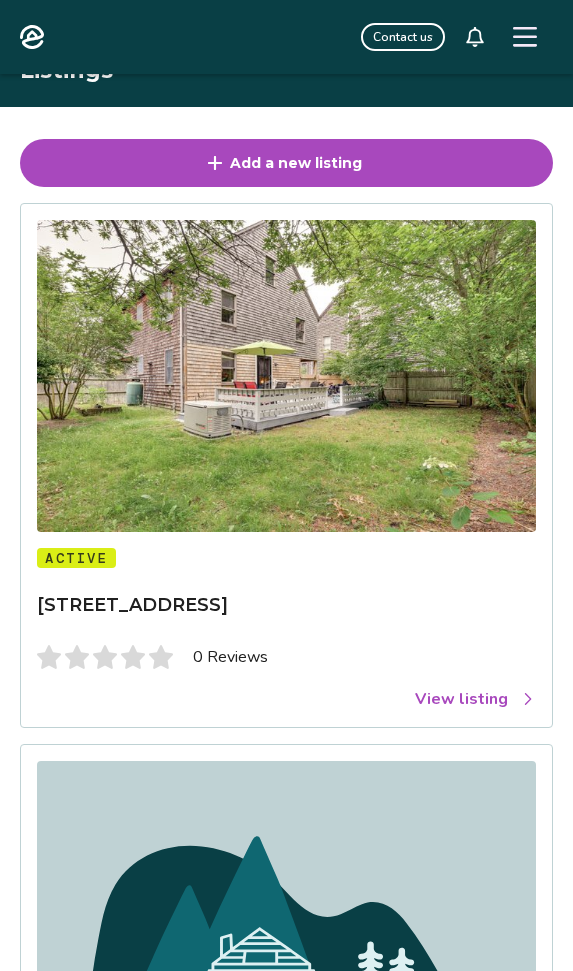 click at bounding box center [286, 376] 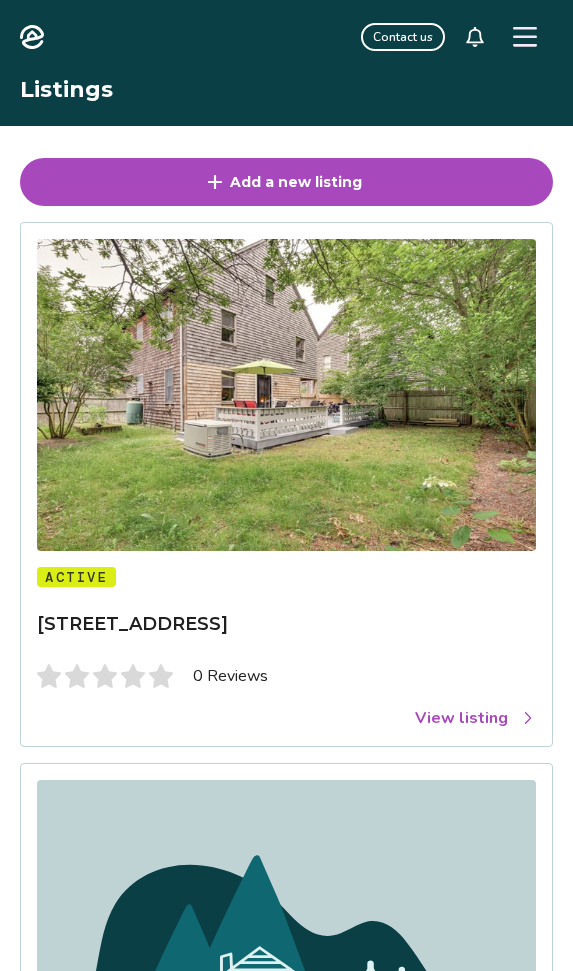 click at bounding box center (286, 395) 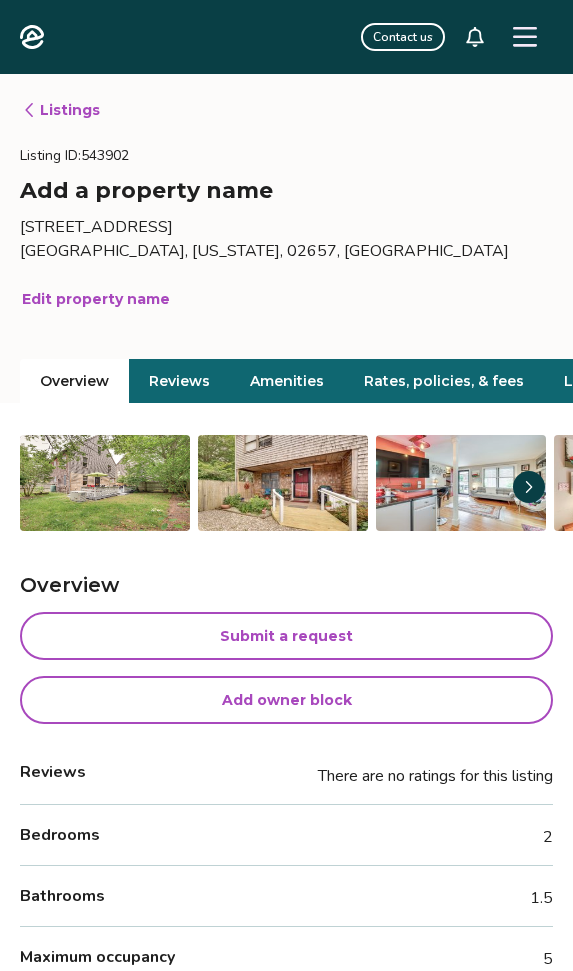 click at bounding box center (529, 487) 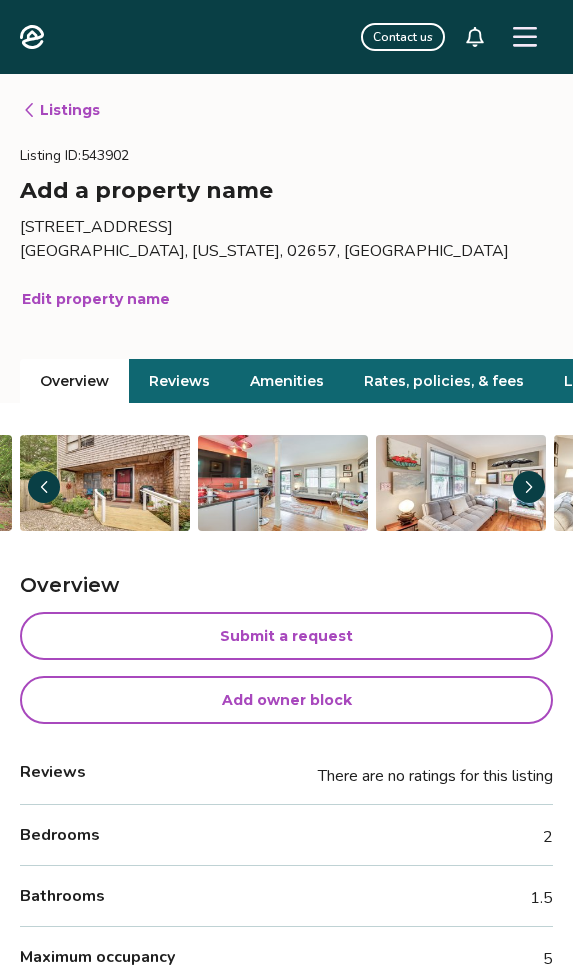 click at bounding box center [461, 483] 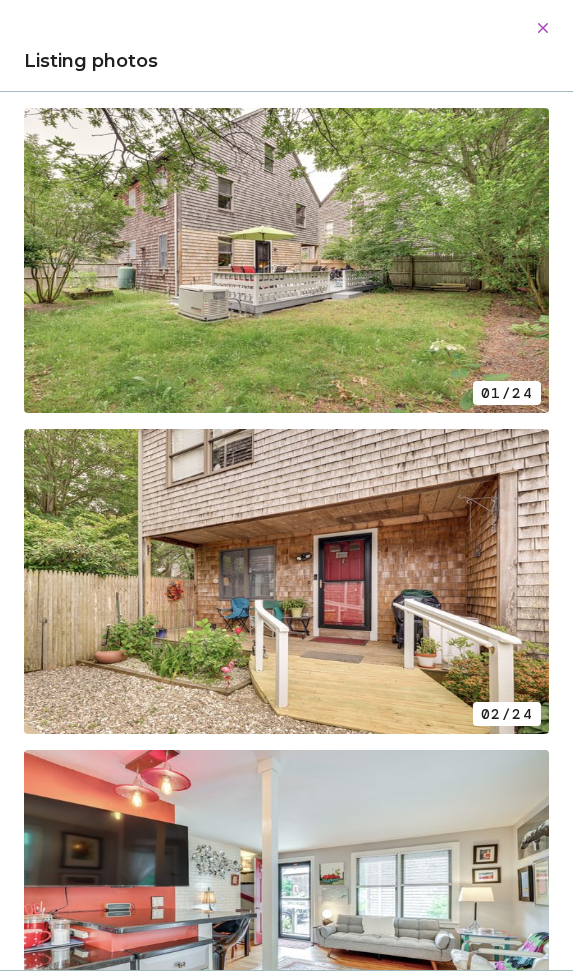 scroll, scrollTop: 0, scrollLeft: 0, axis: both 